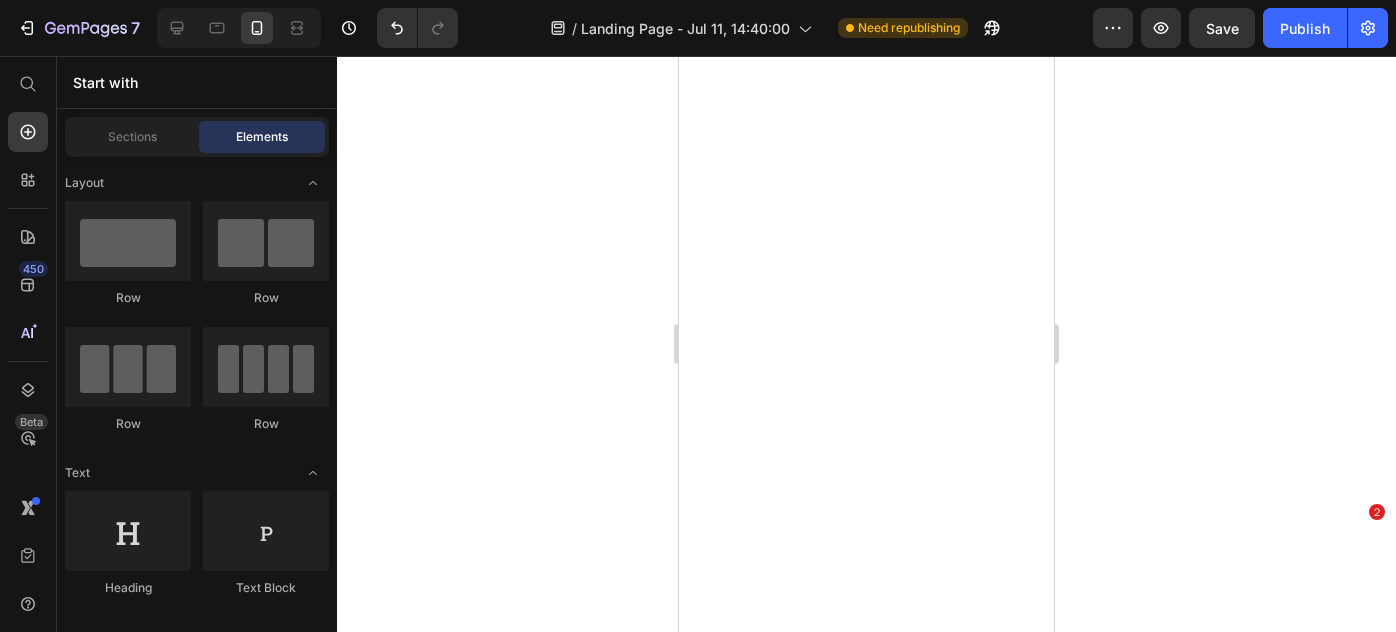 scroll, scrollTop: 0, scrollLeft: 0, axis: both 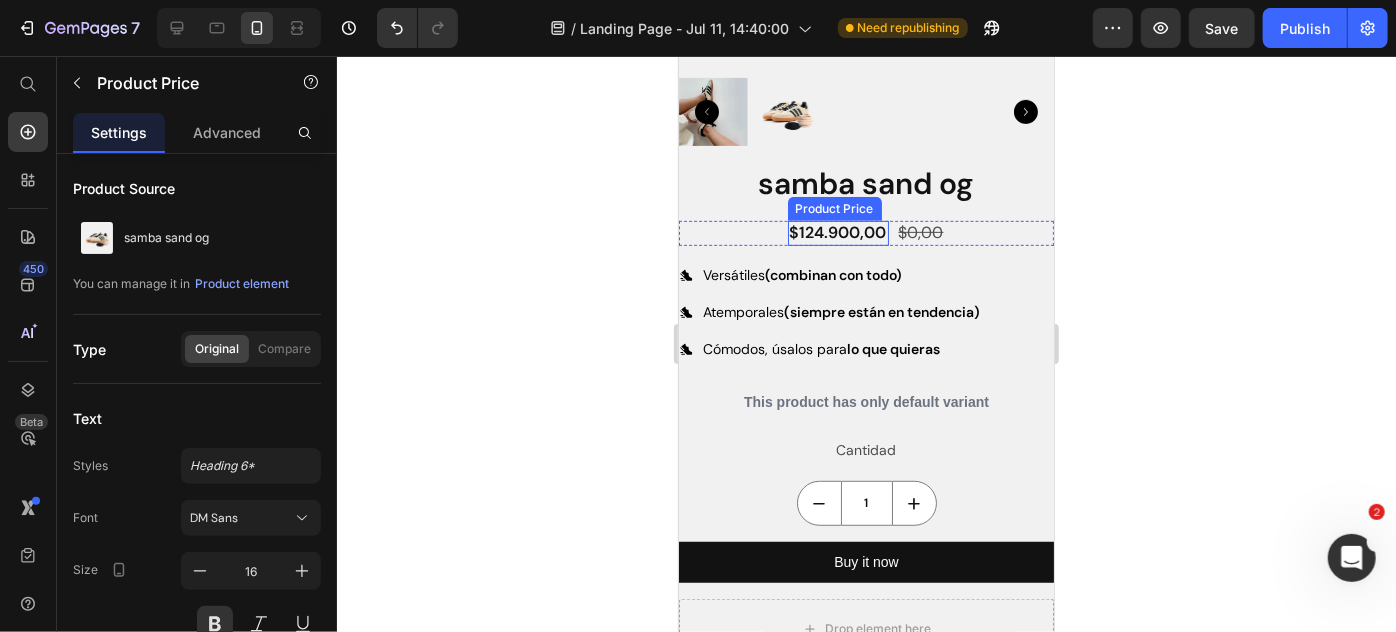 click on "$124.900,00" at bounding box center (837, 232) 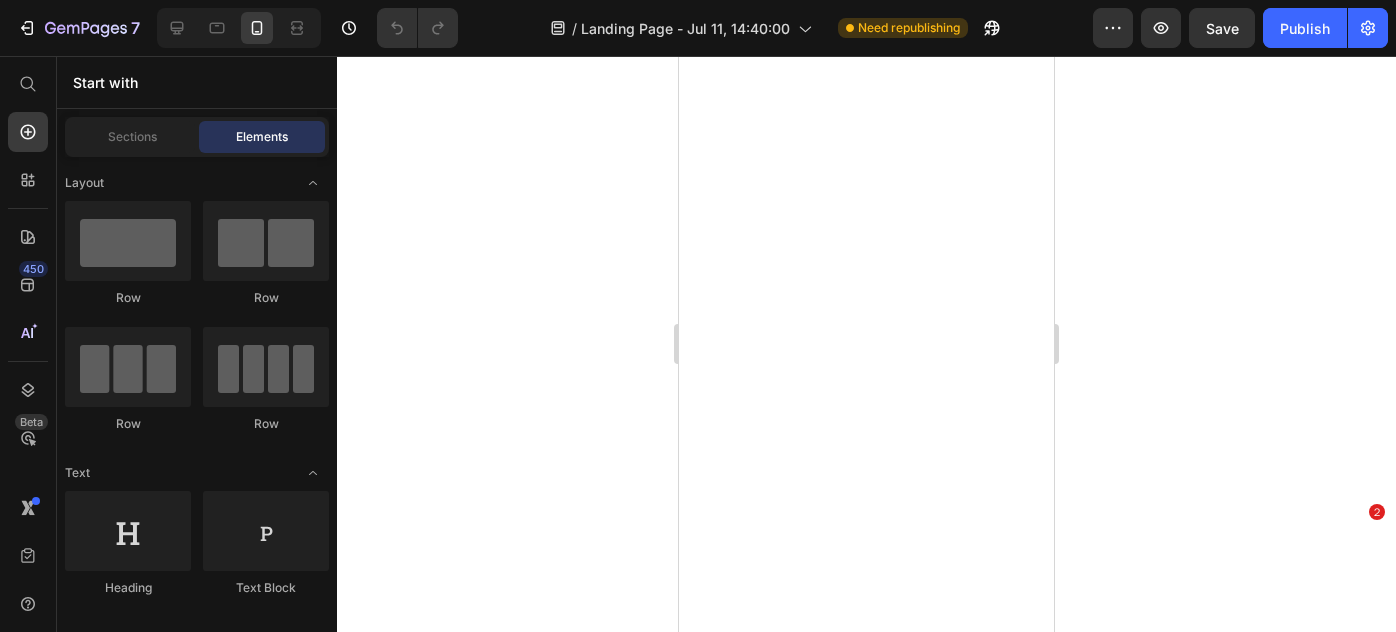 scroll, scrollTop: 0, scrollLeft: 0, axis: both 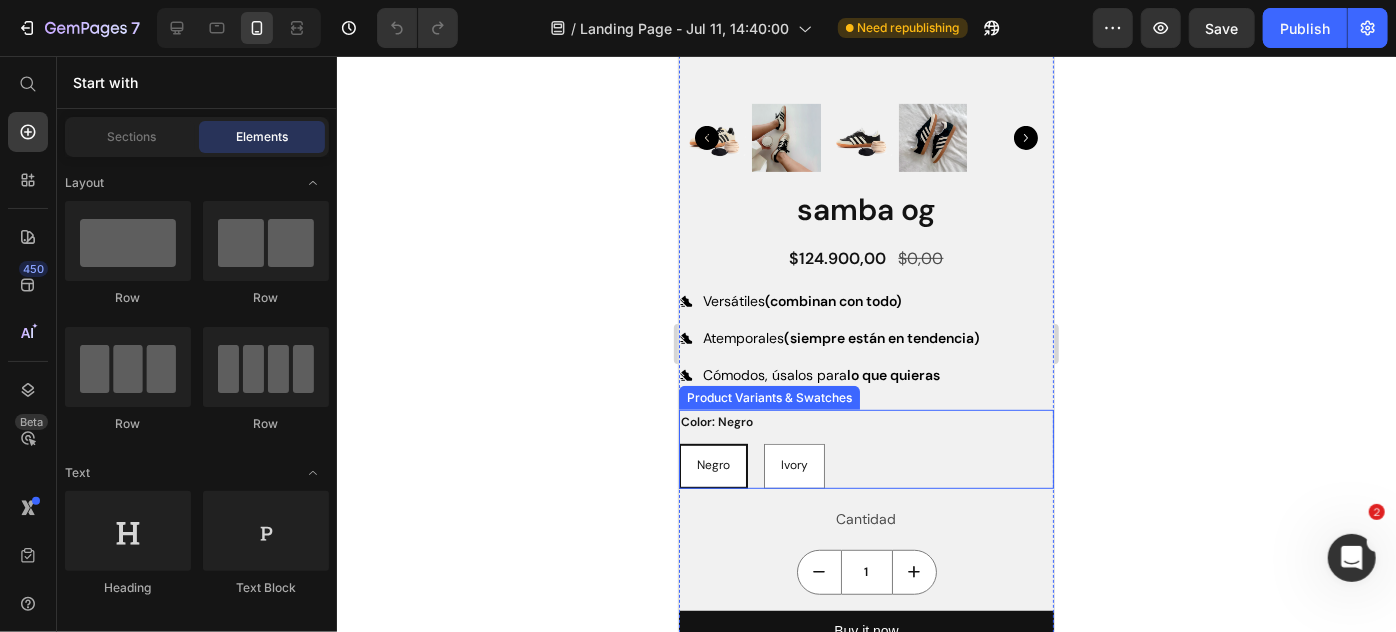 click on "Color: Negro Negro Negro Negro Ivory Ivory Ivory" at bounding box center (865, 448) 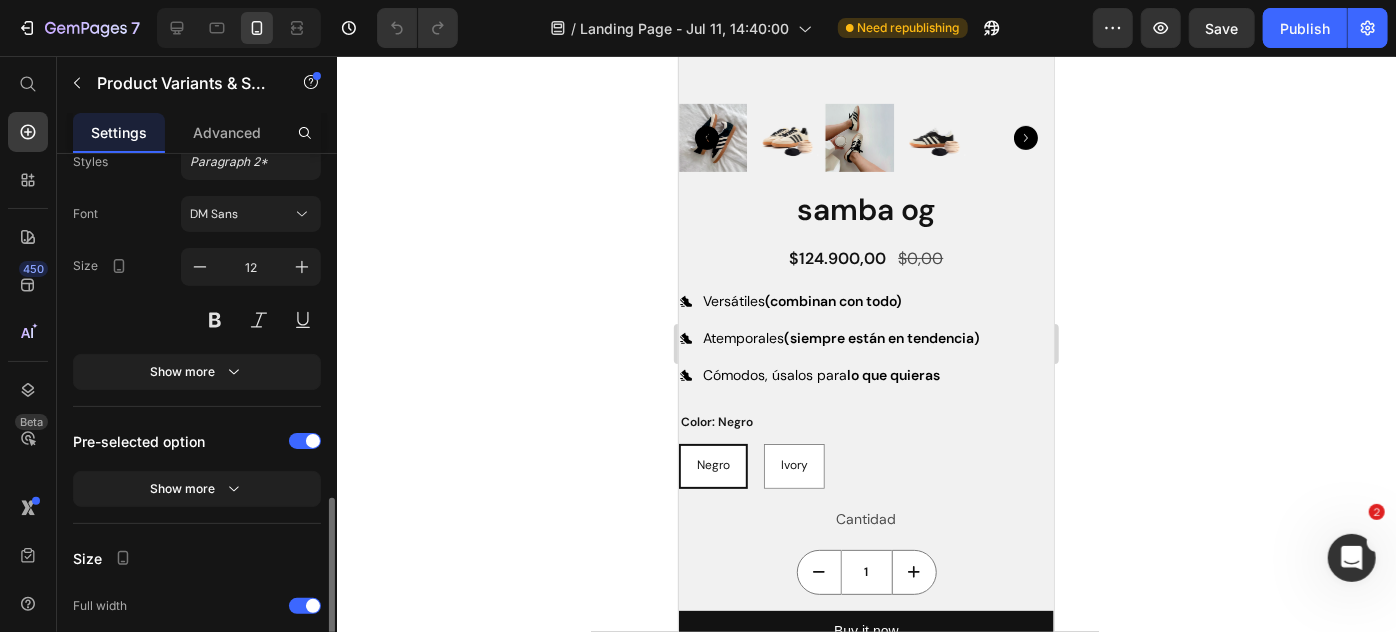 scroll, scrollTop: 1049, scrollLeft: 0, axis: vertical 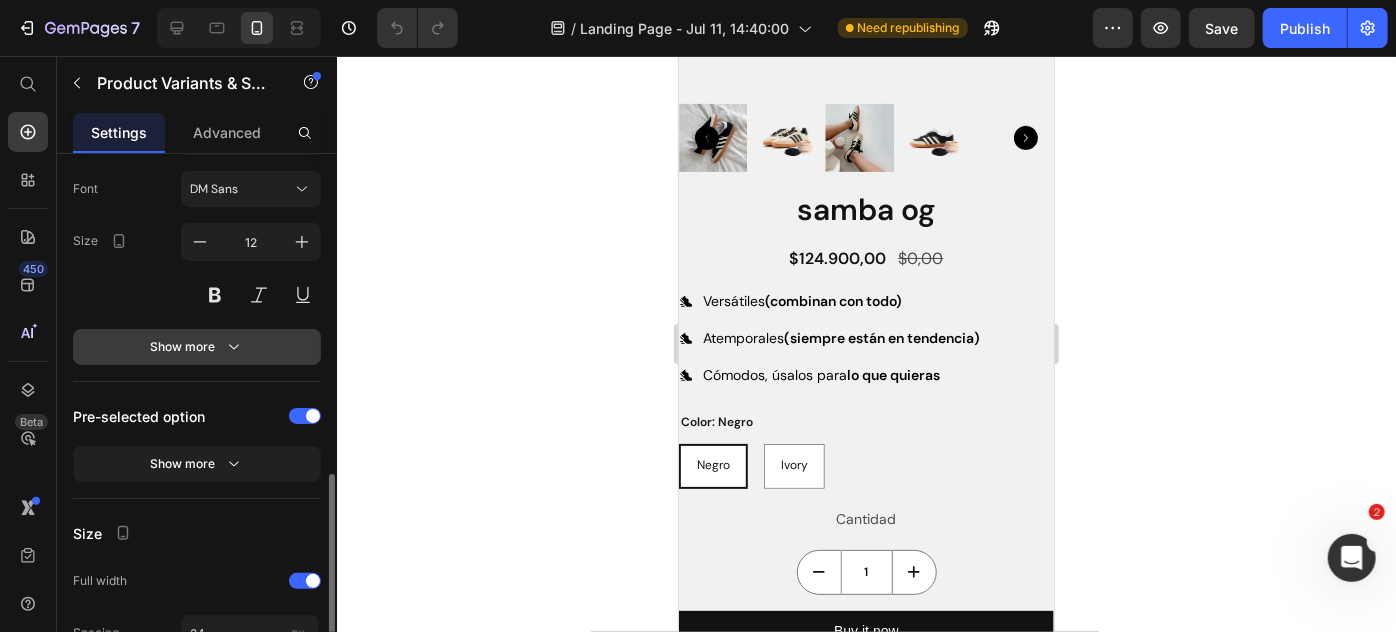 click on "Show more" at bounding box center (197, 347) 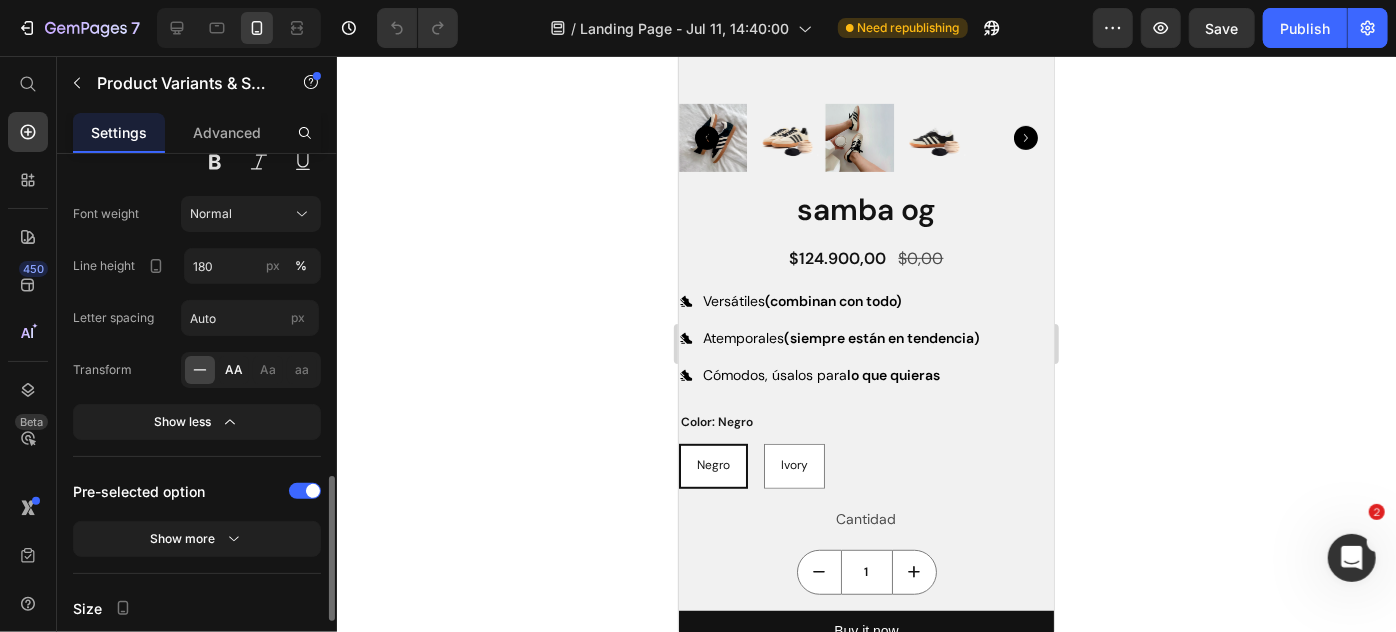 scroll, scrollTop: 1181, scrollLeft: 0, axis: vertical 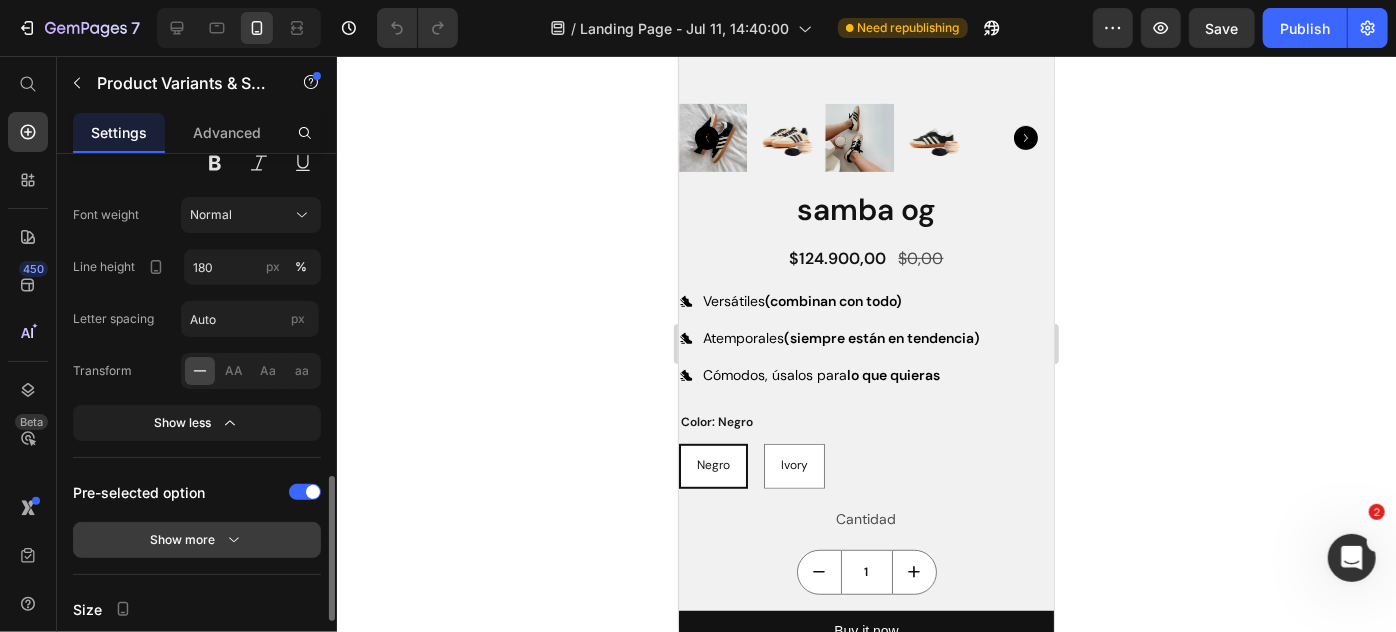 click 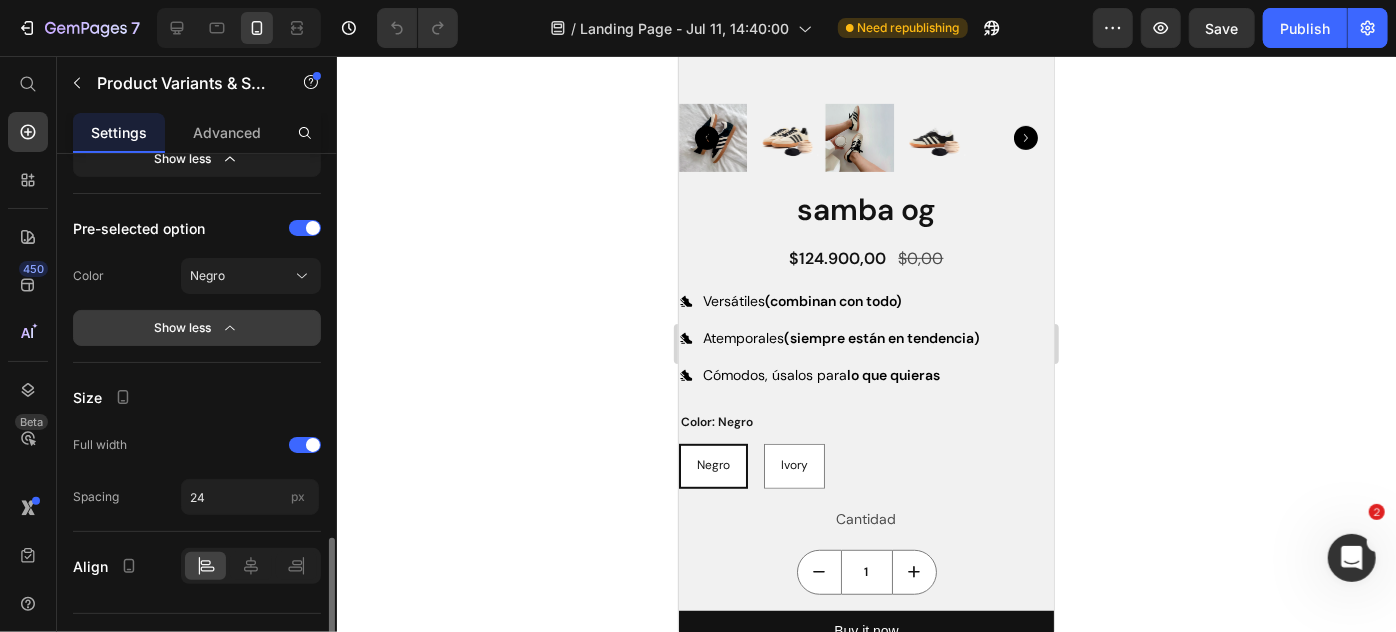 scroll, scrollTop: 1480, scrollLeft: 0, axis: vertical 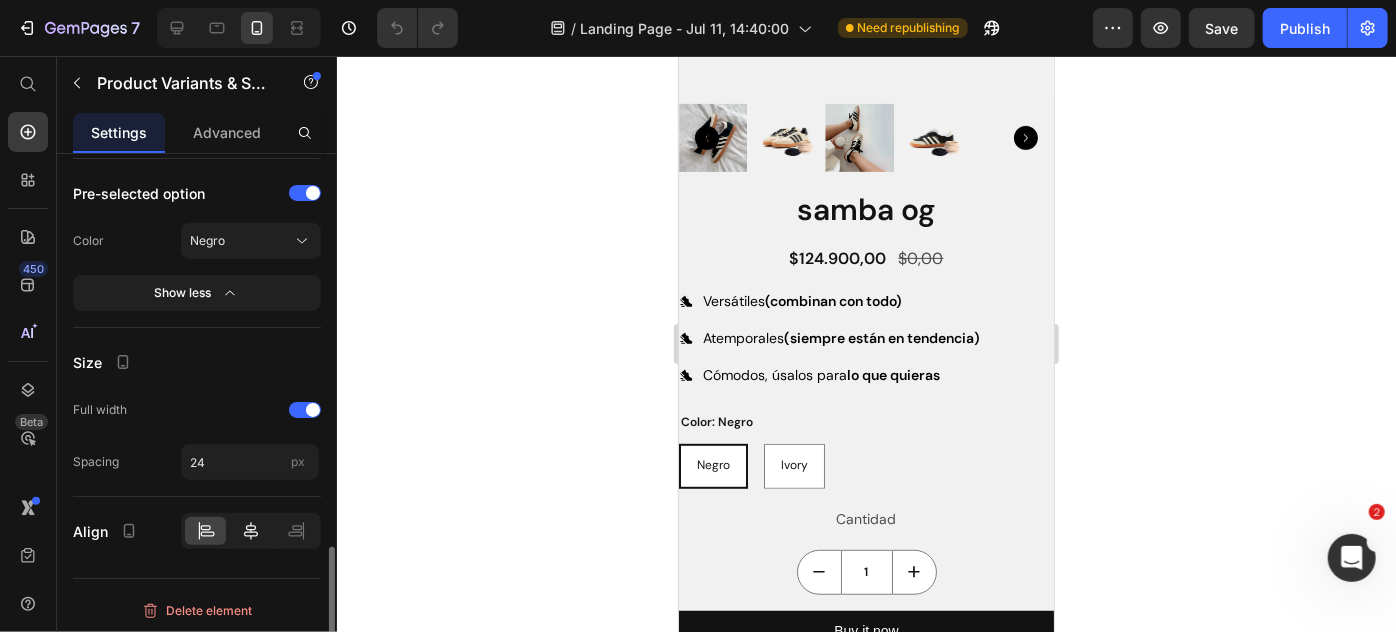 click 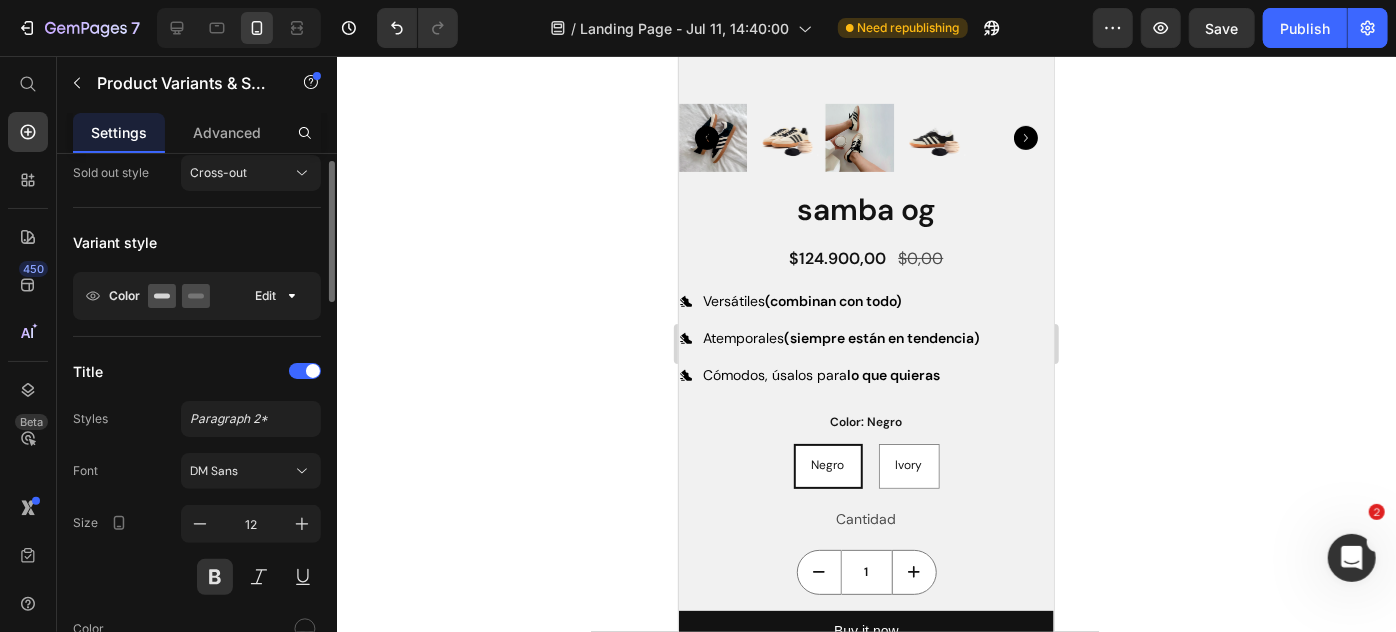 scroll, scrollTop: 223, scrollLeft: 0, axis: vertical 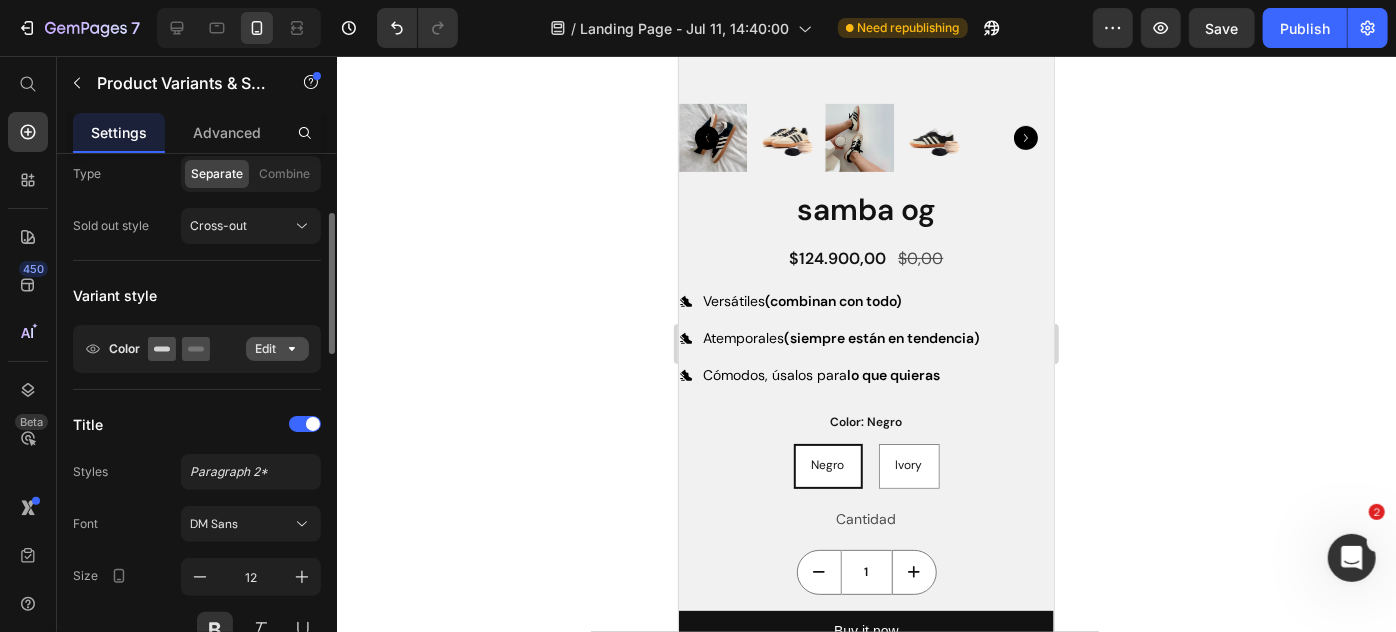 click on "Edit" 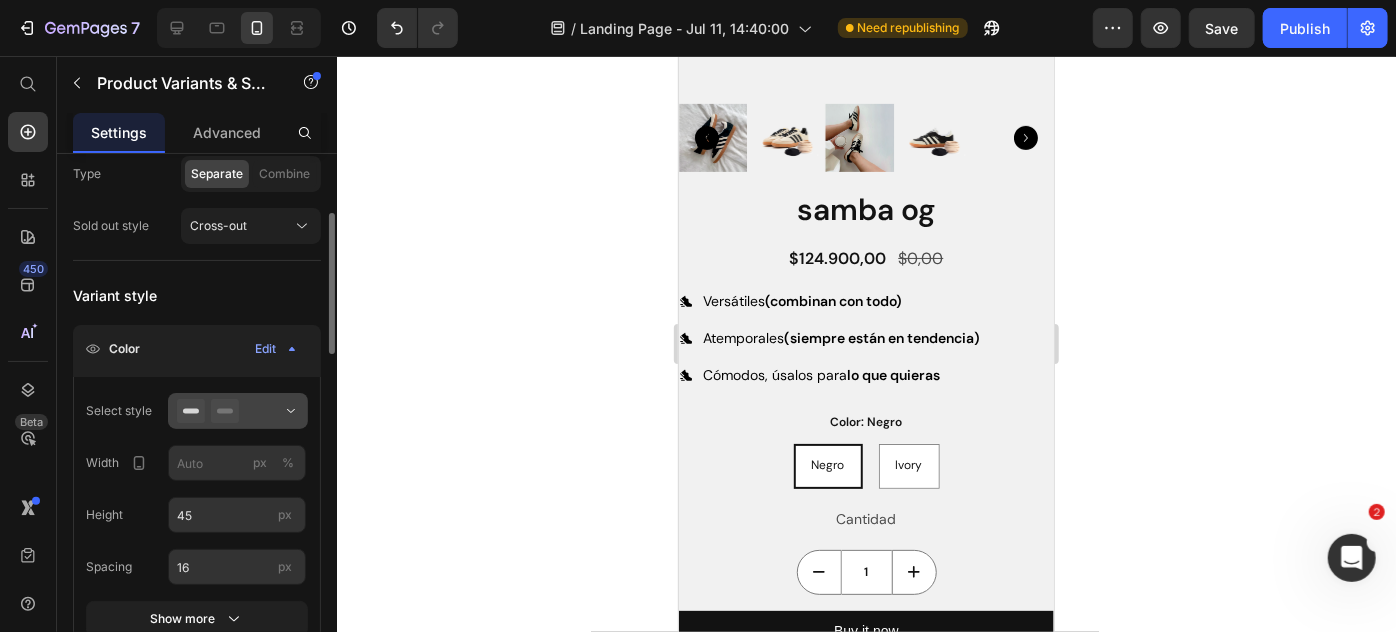 click at bounding box center (238, 411) 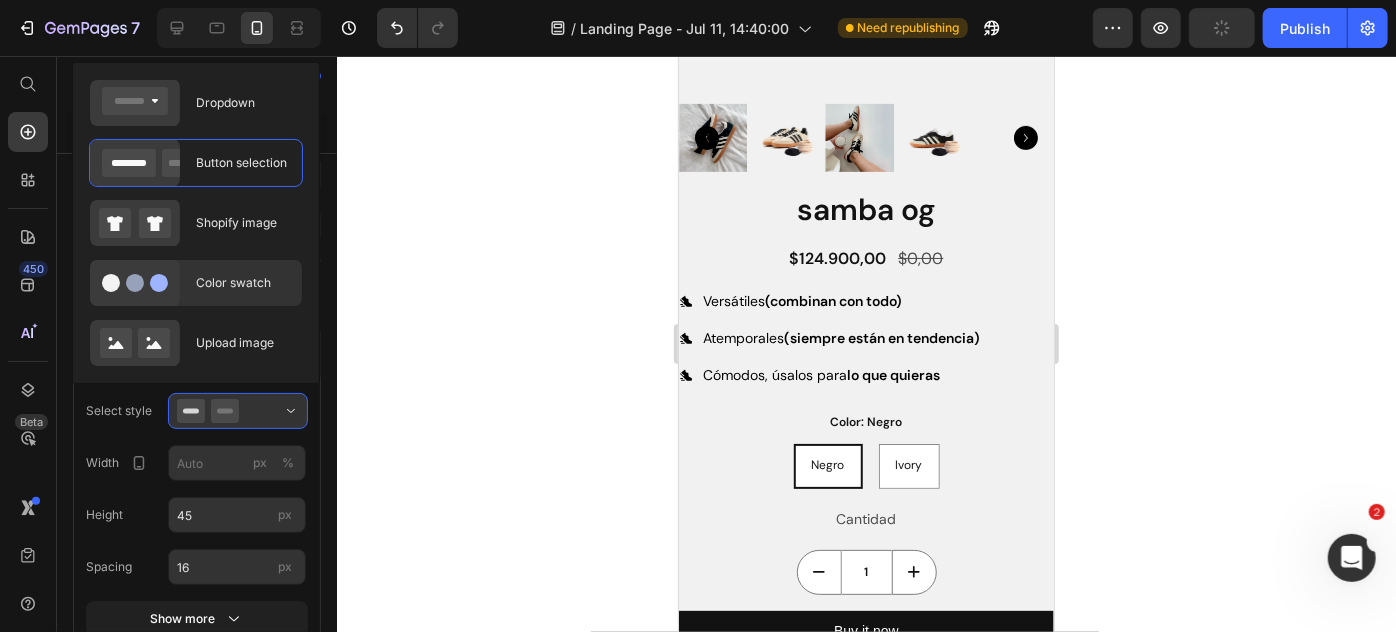 click on "Color swatch" at bounding box center (243, 283) 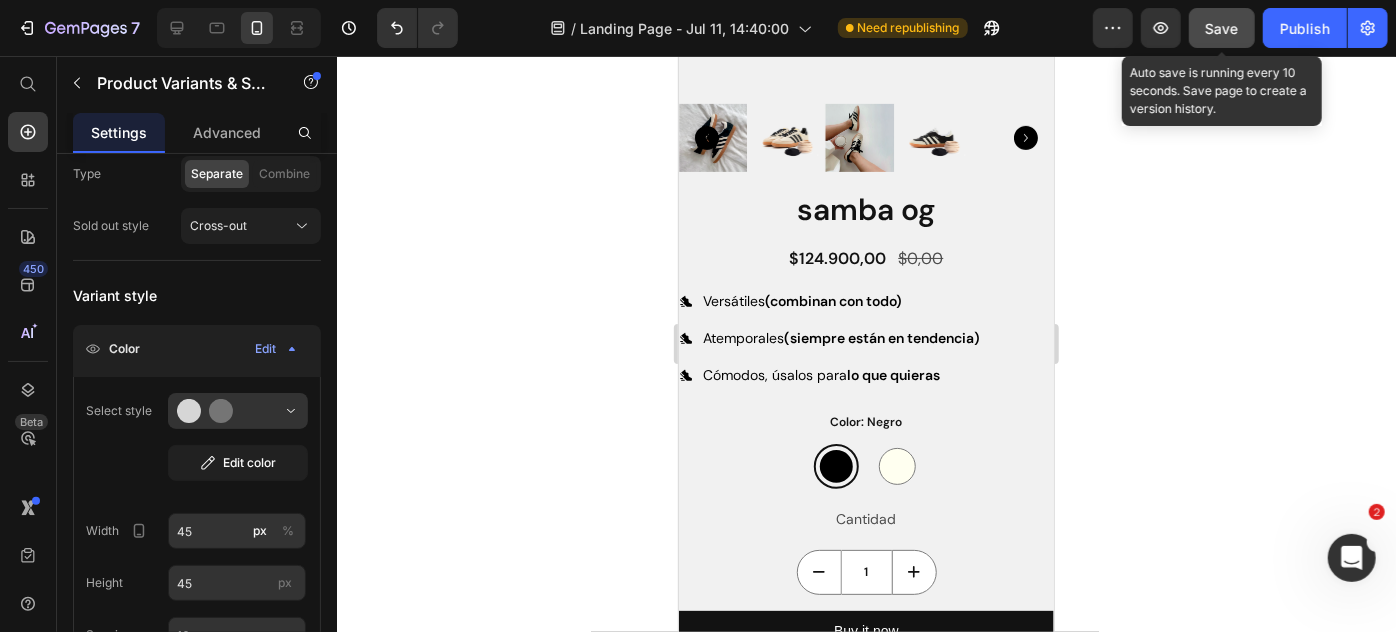click on "Save" at bounding box center [1222, 28] 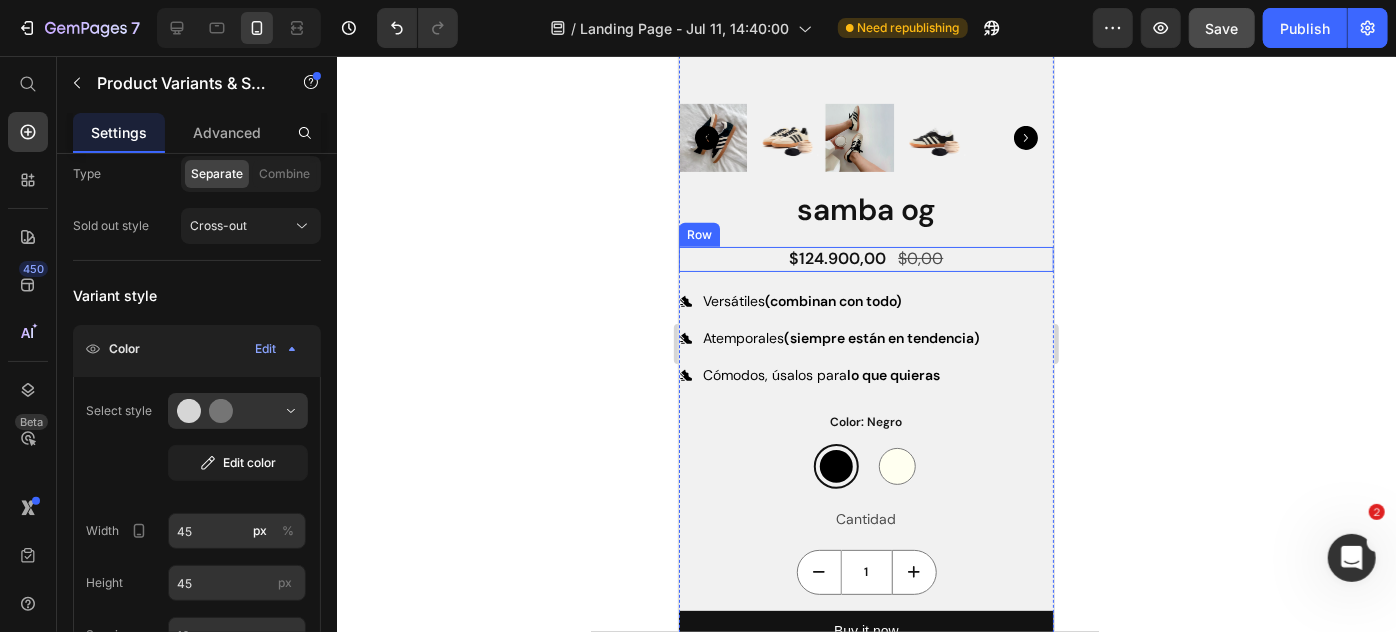click on "$124.900,00 Product Price $0,00 Product Price Row" at bounding box center (865, 258) 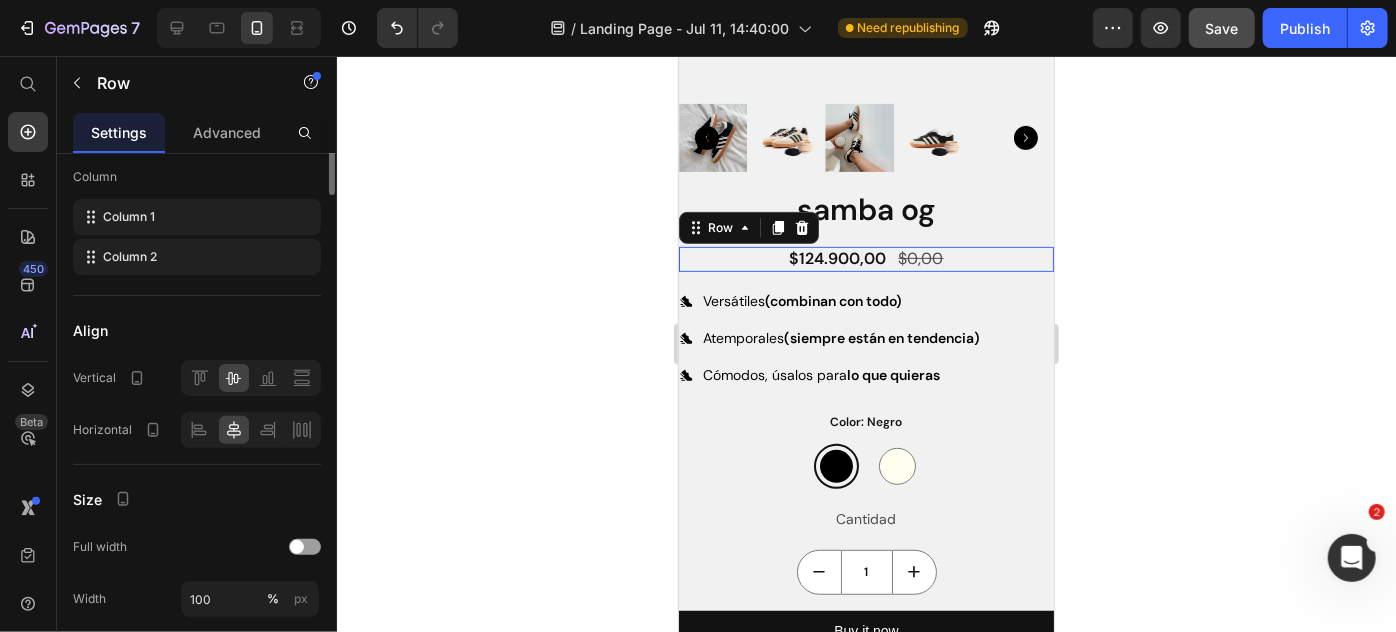 scroll, scrollTop: 0, scrollLeft: 0, axis: both 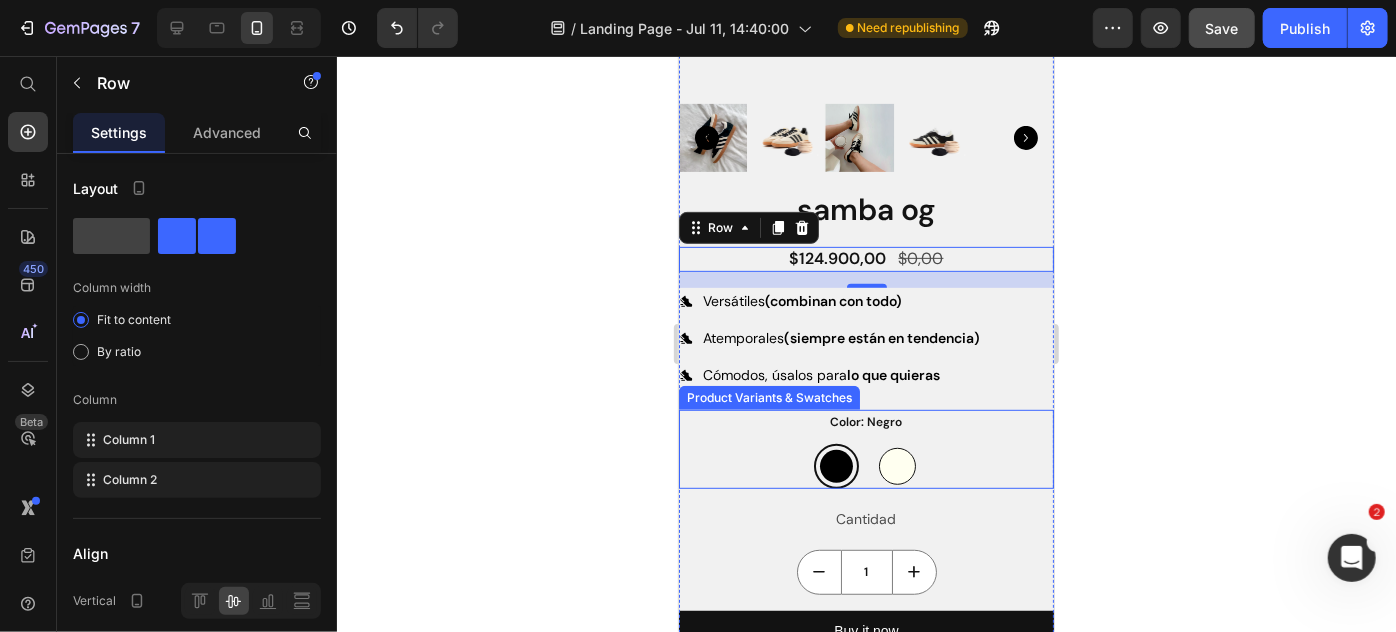 click at bounding box center (896, 465) 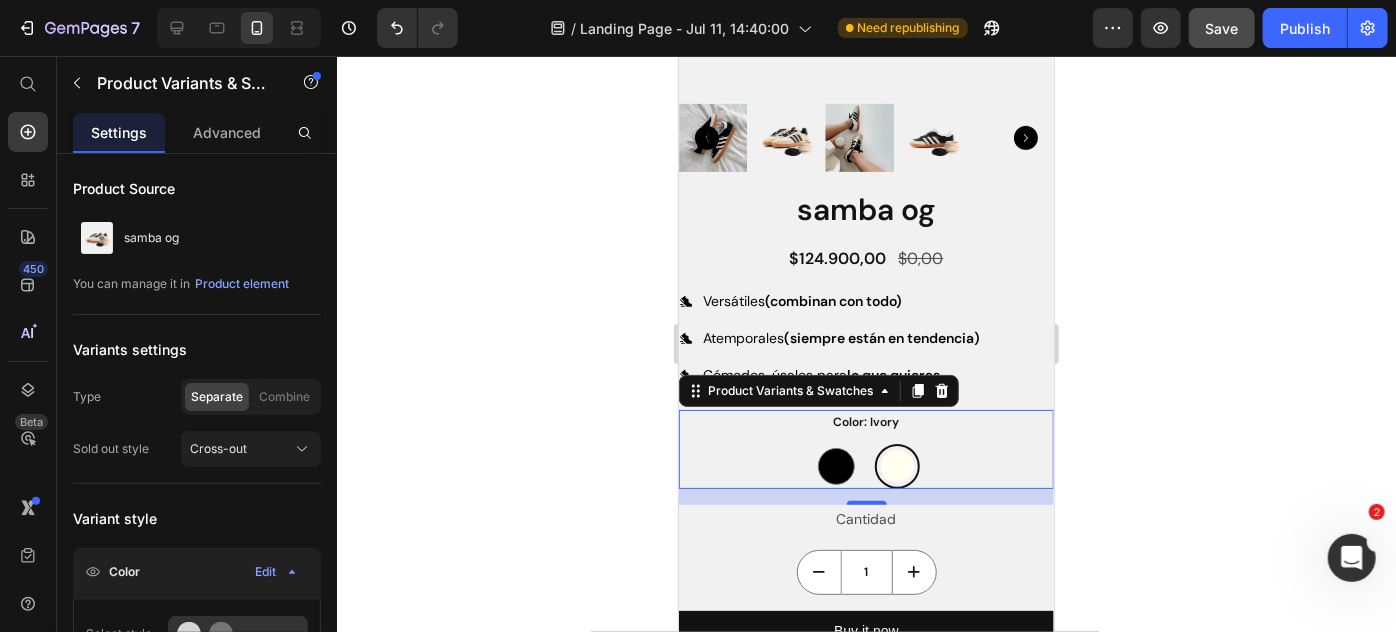click on "16" at bounding box center (866, 520) 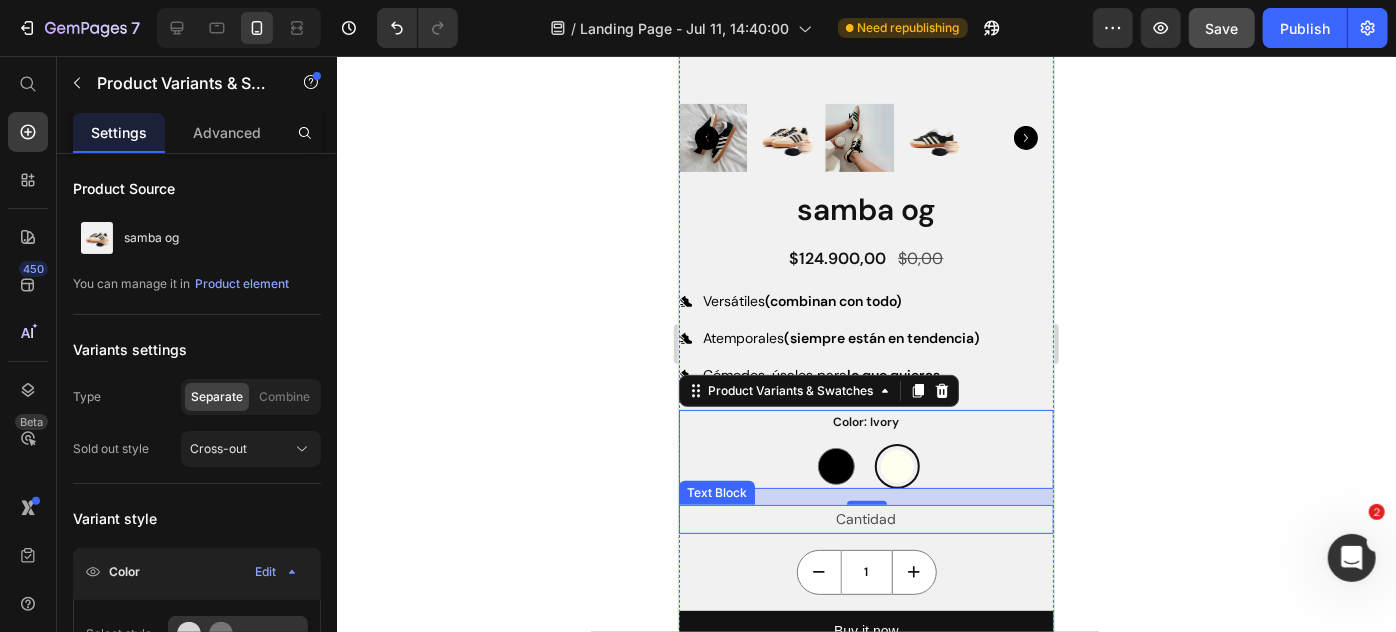 click on "Cantidad" at bounding box center (865, 518) 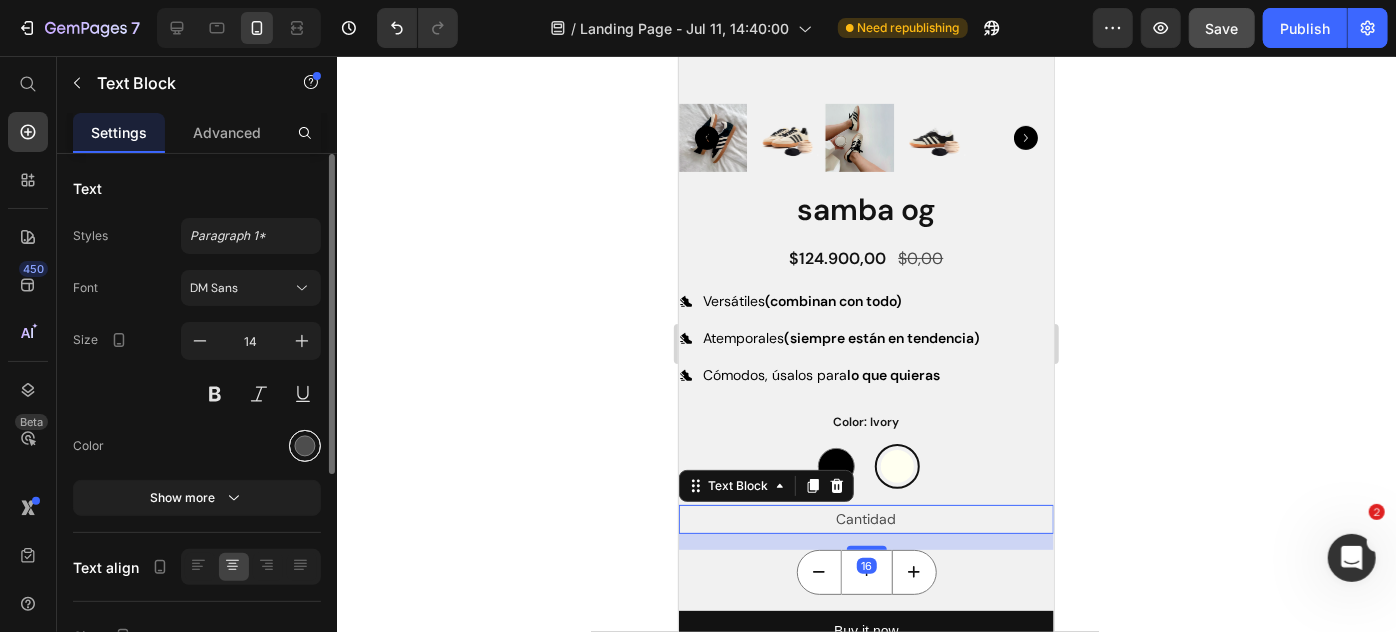 click at bounding box center [305, 446] 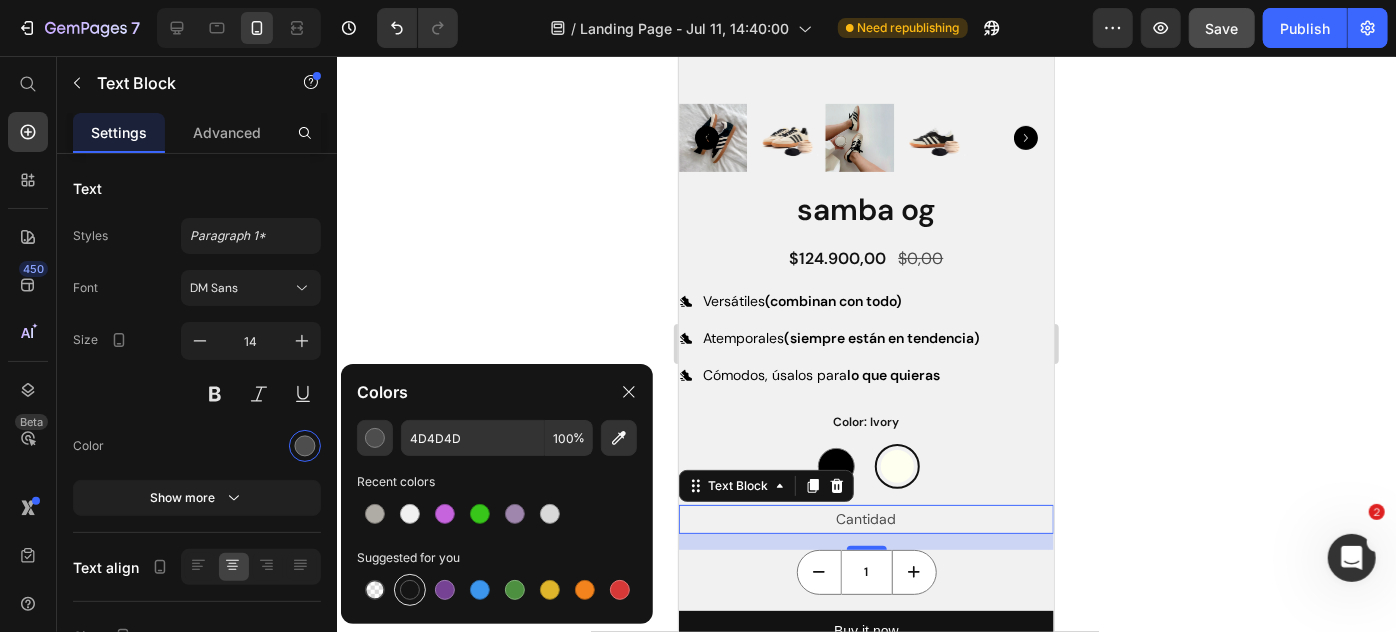 click at bounding box center (410, 590) 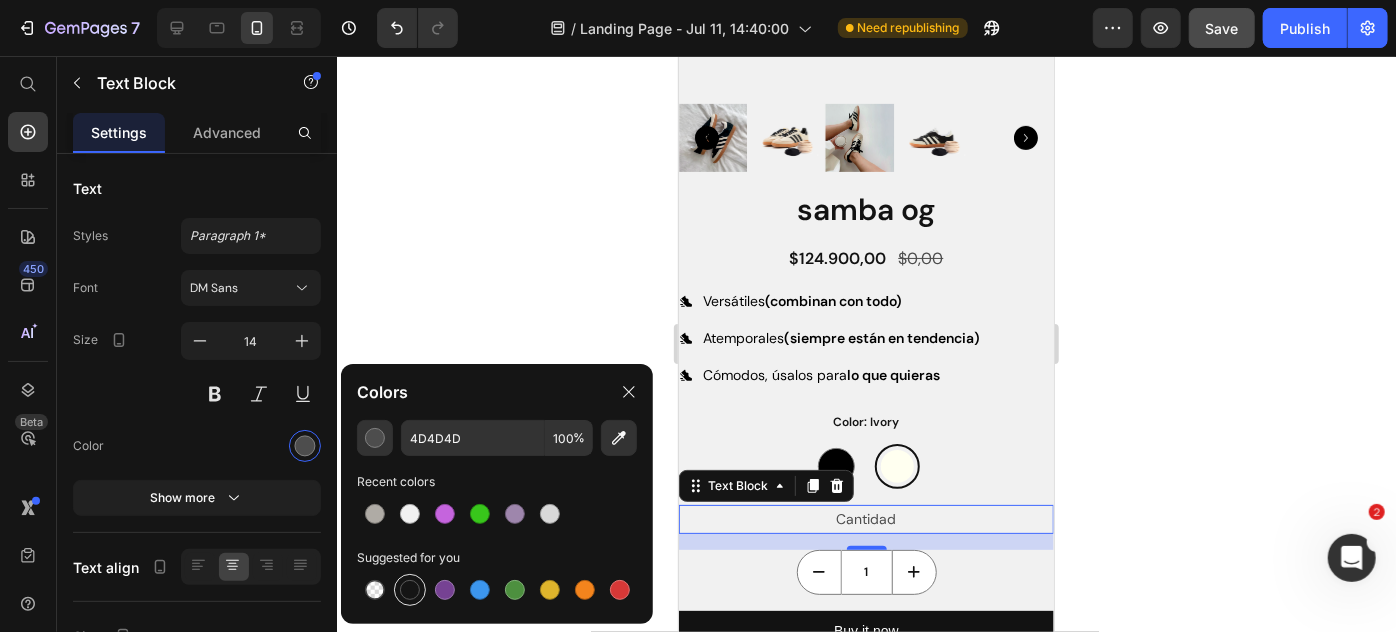 type on "151515" 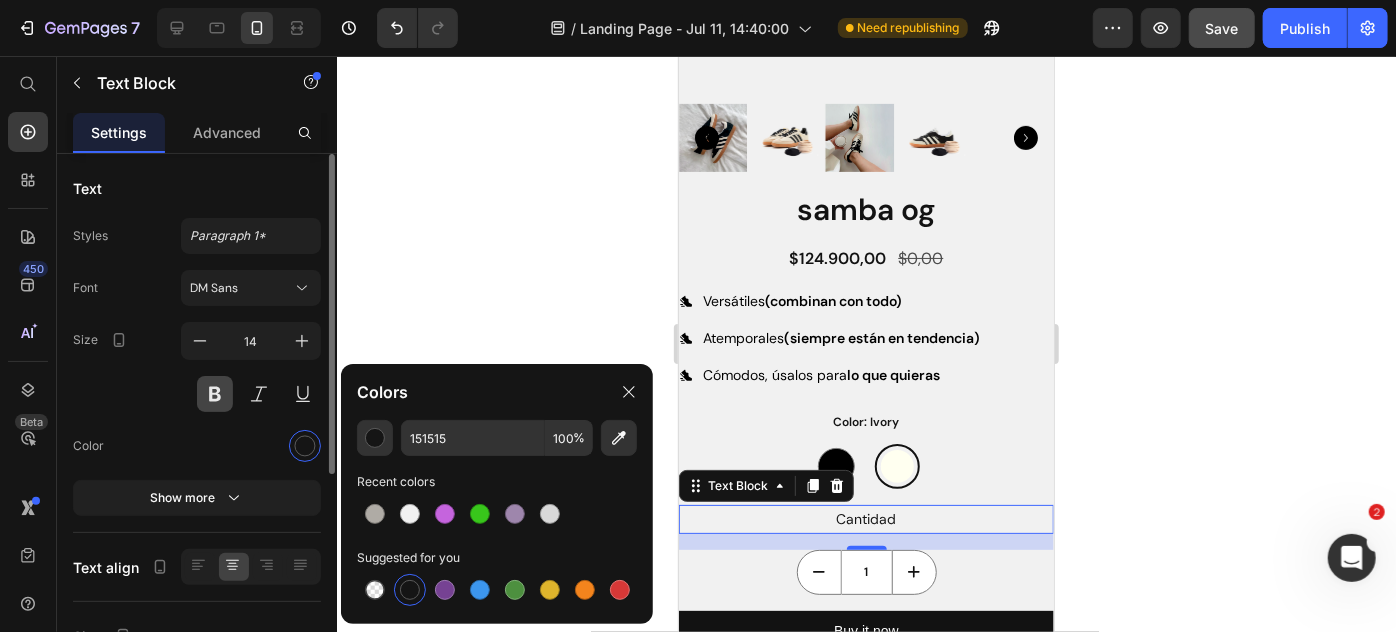 click at bounding box center (215, 394) 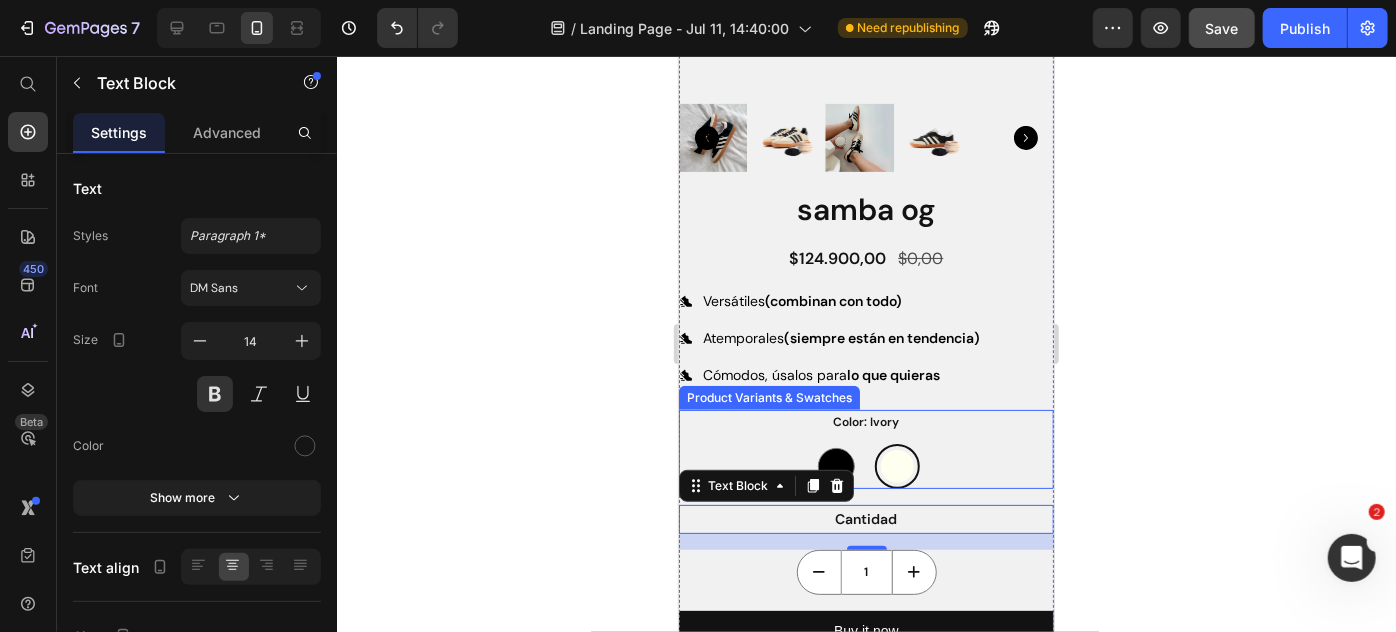 click on "Color: Ivory" at bounding box center (866, 422) 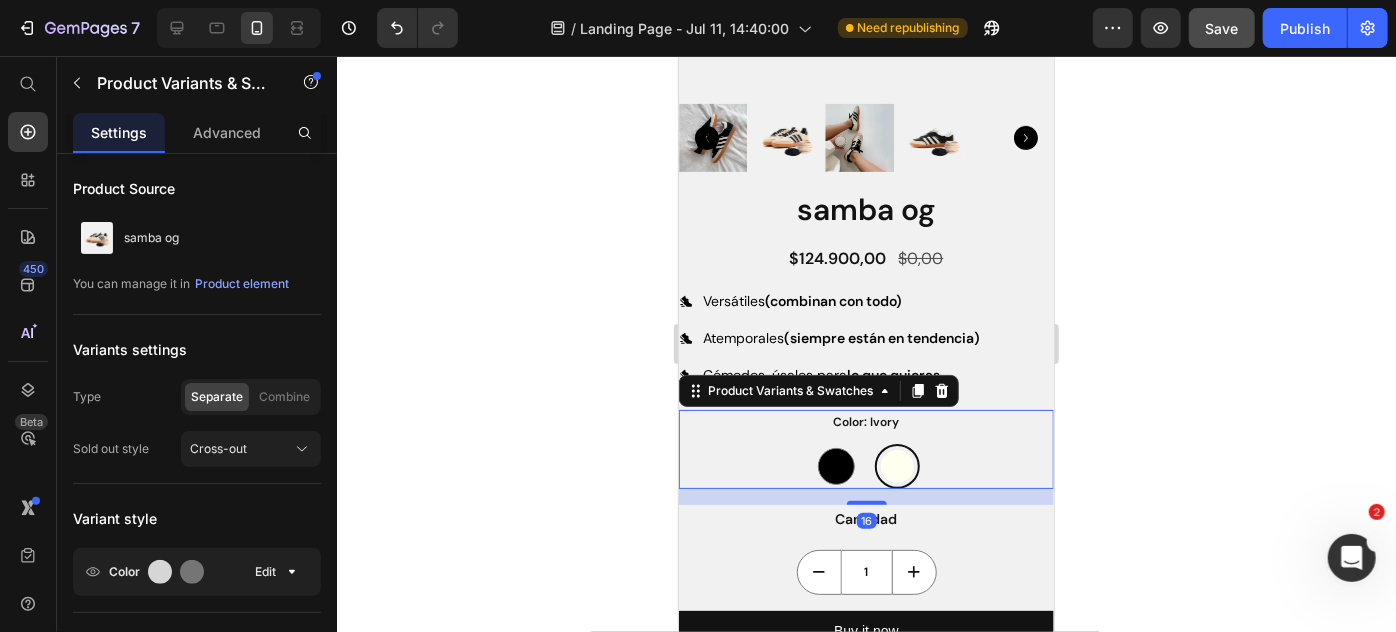 click on "Color: Ivory" at bounding box center [866, 422] 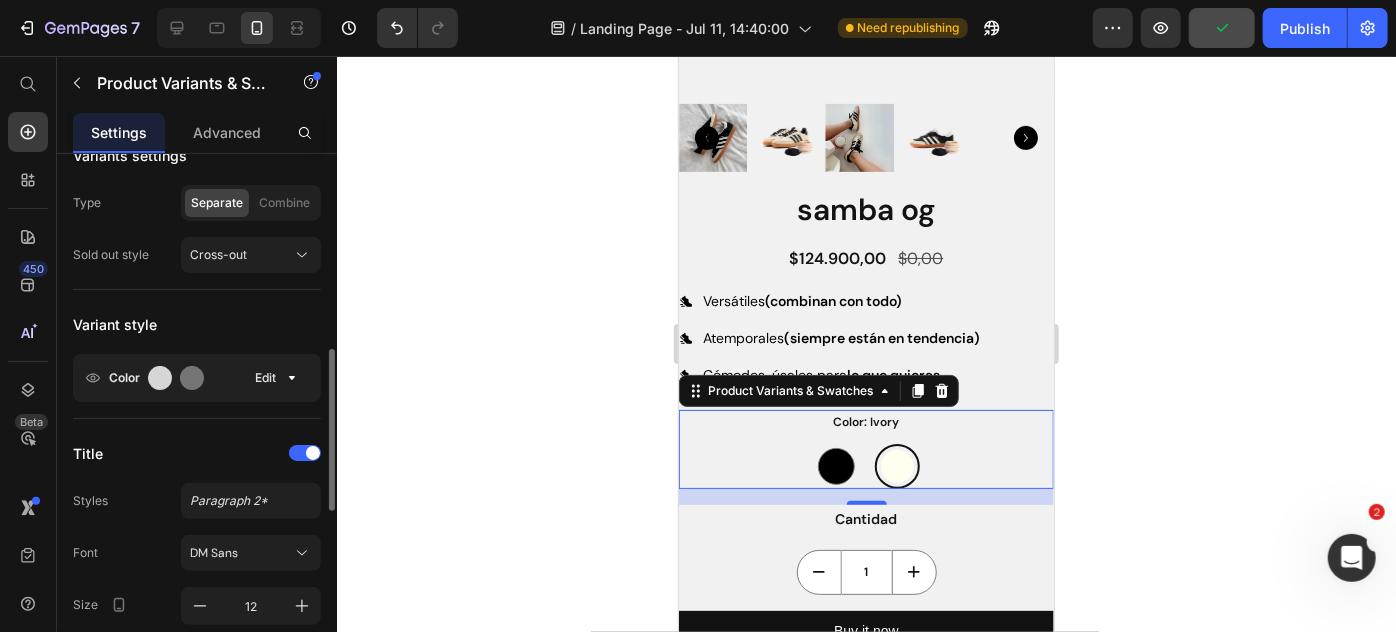 scroll, scrollTop: 298, scrollLeft: 0, axis: vertical 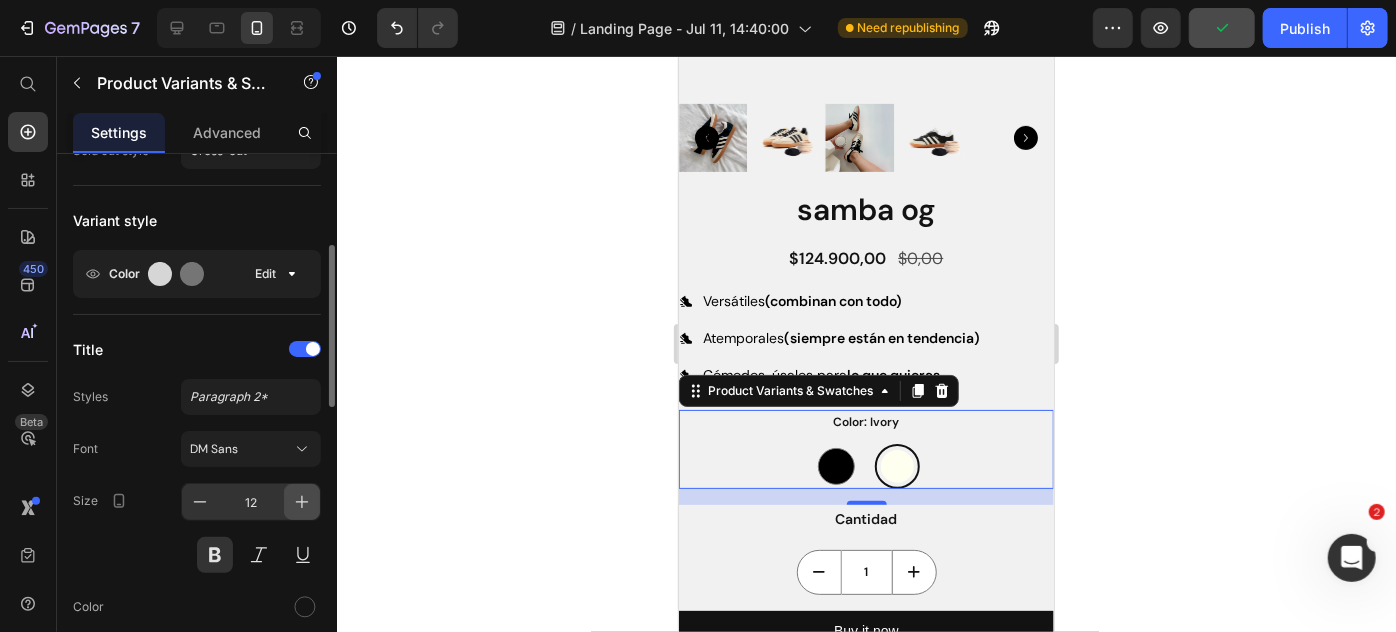click at bounding box center (302, 502) 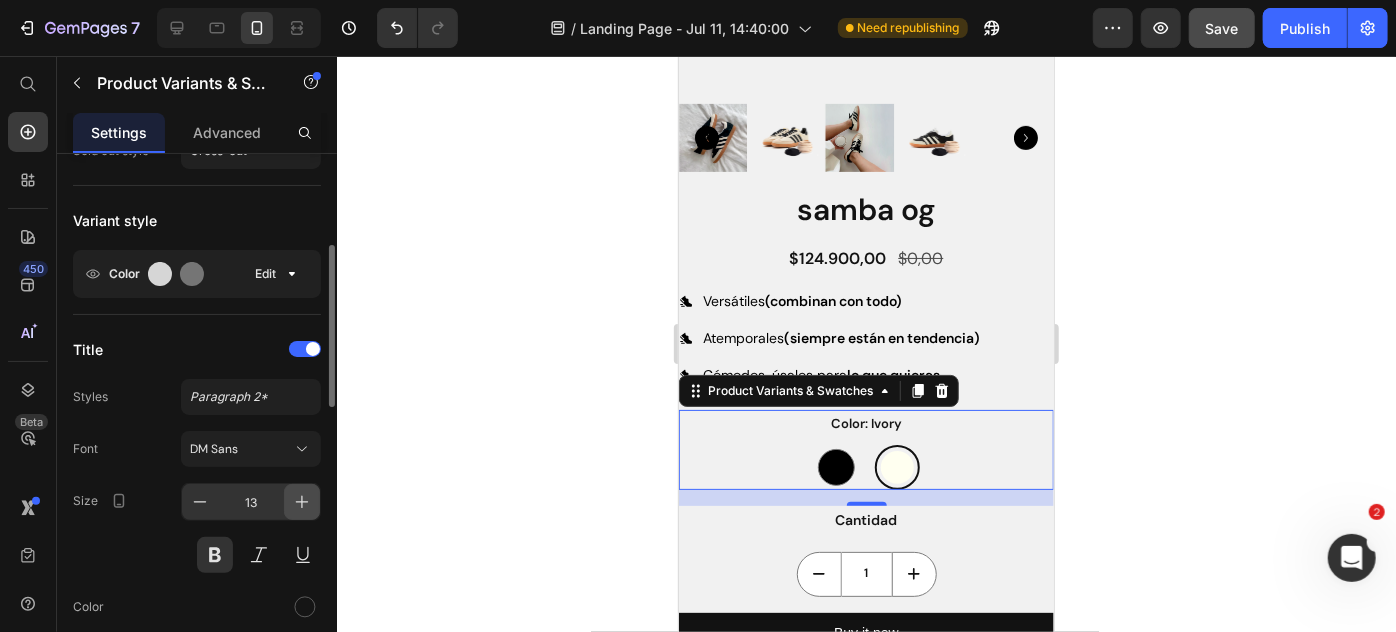 click at bounding box center [302, 502] 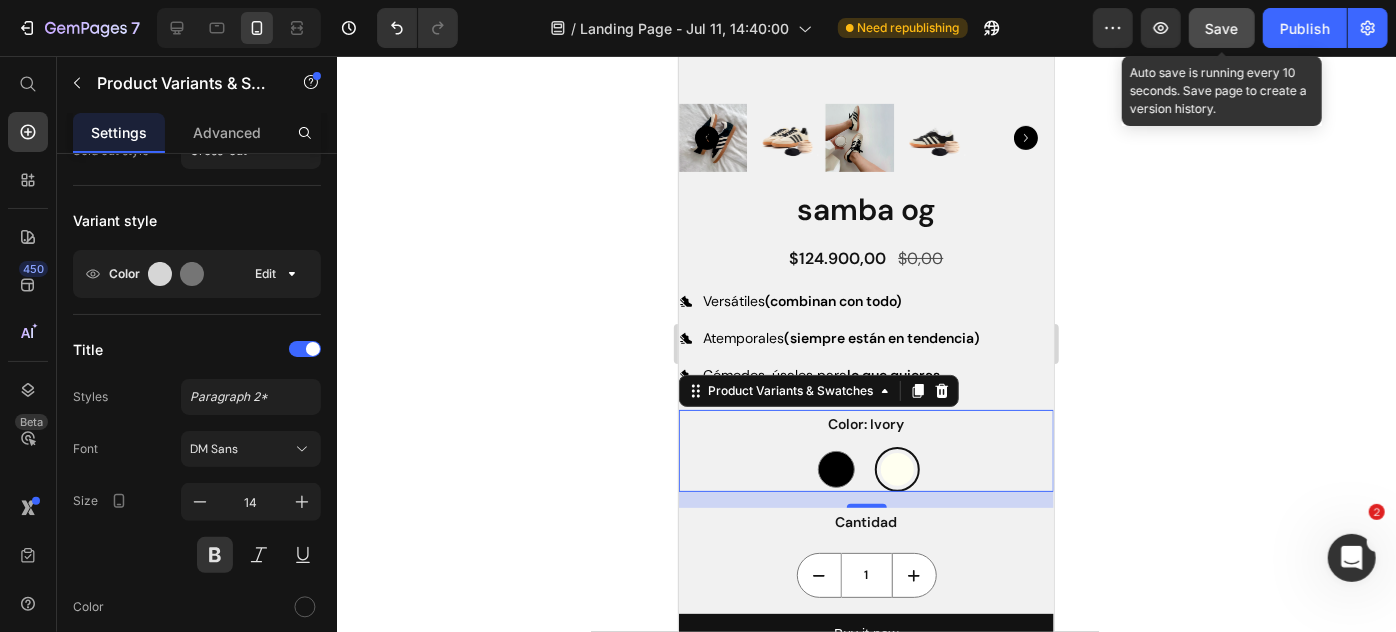 click on "Save" 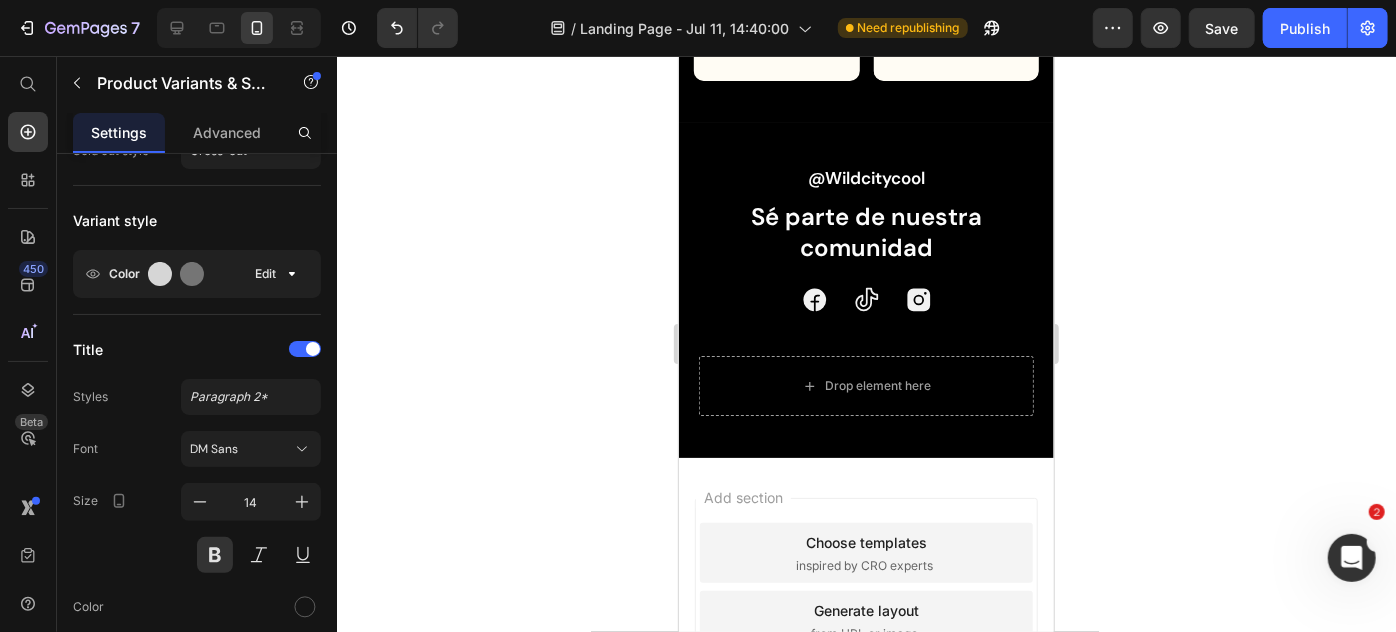 scroll, scrollTop: 4088, scrollLeft: 0, axis: vertical 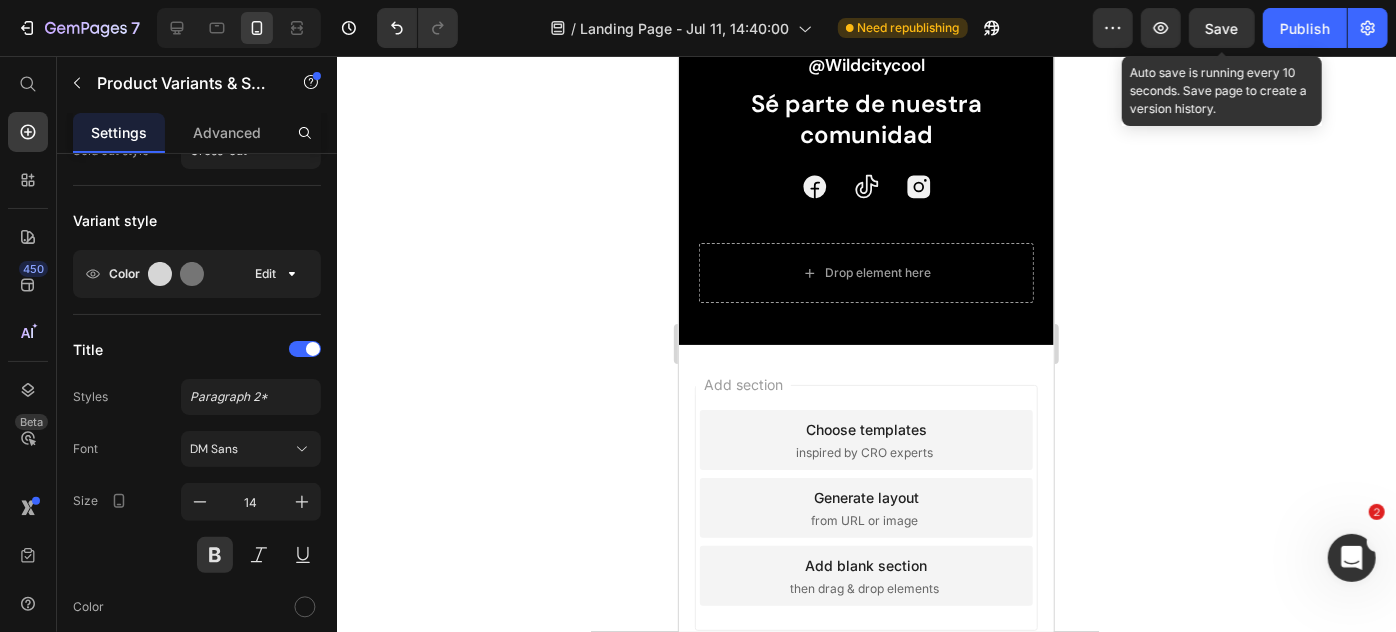 click on "Save" at bounding box center (1222, 28) 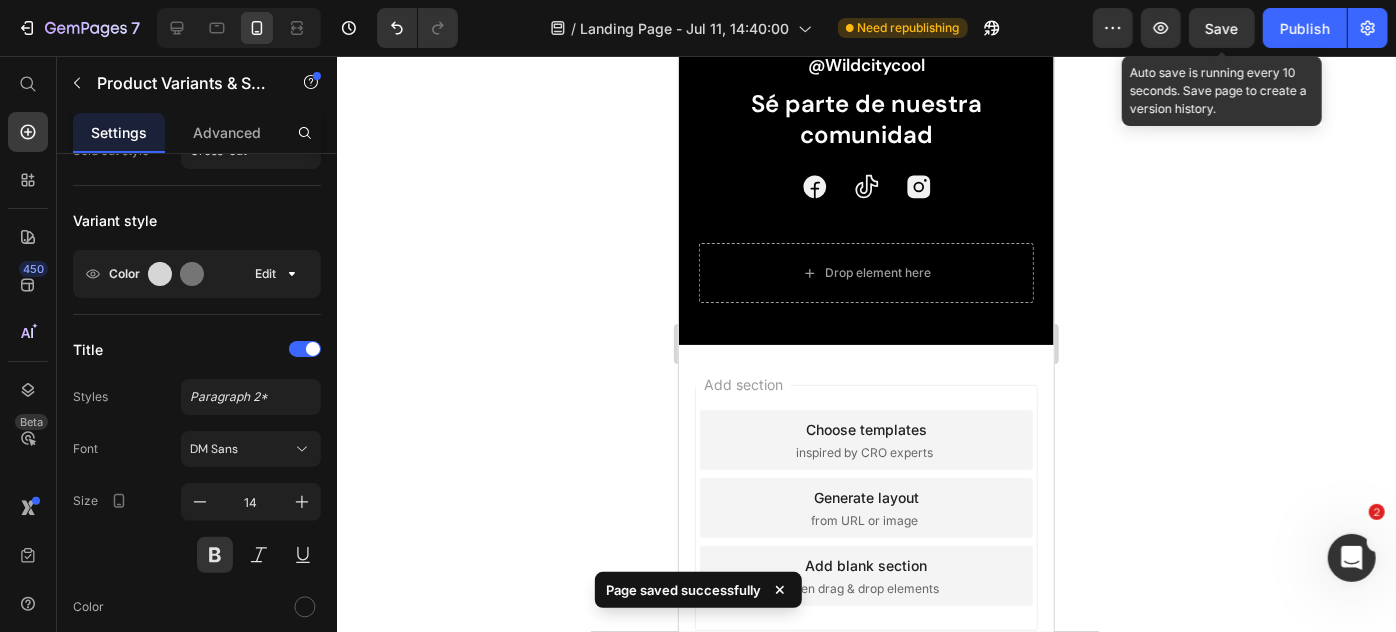 click on "Save" at bounding box center [1222, 28] 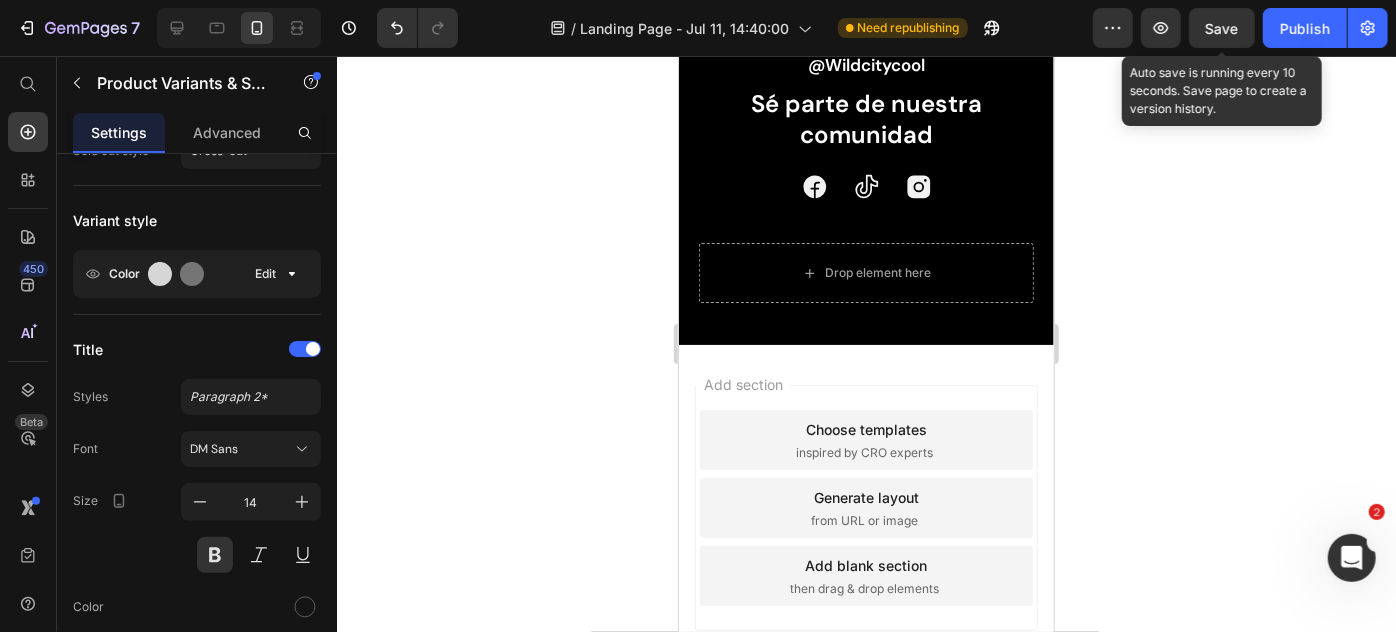 click on "Save" at bounding box center [1222, 28] 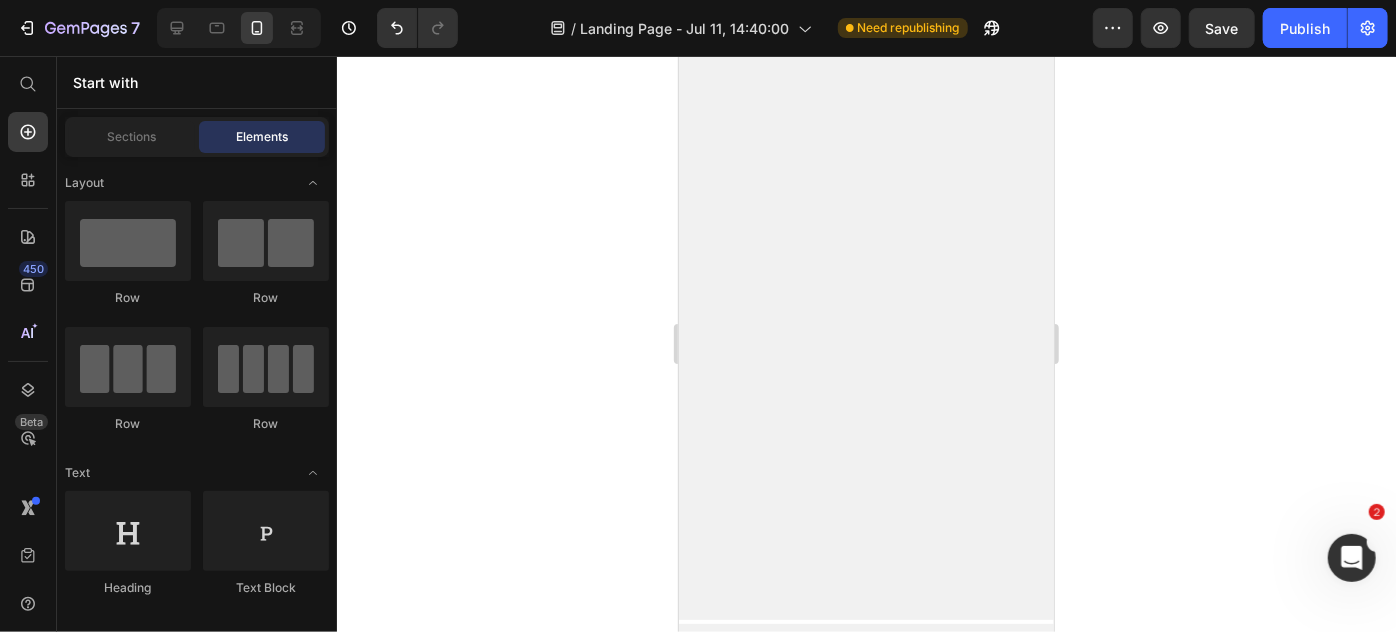 scroll, scrollTop: 0, scrollLeft: 0, axis: both 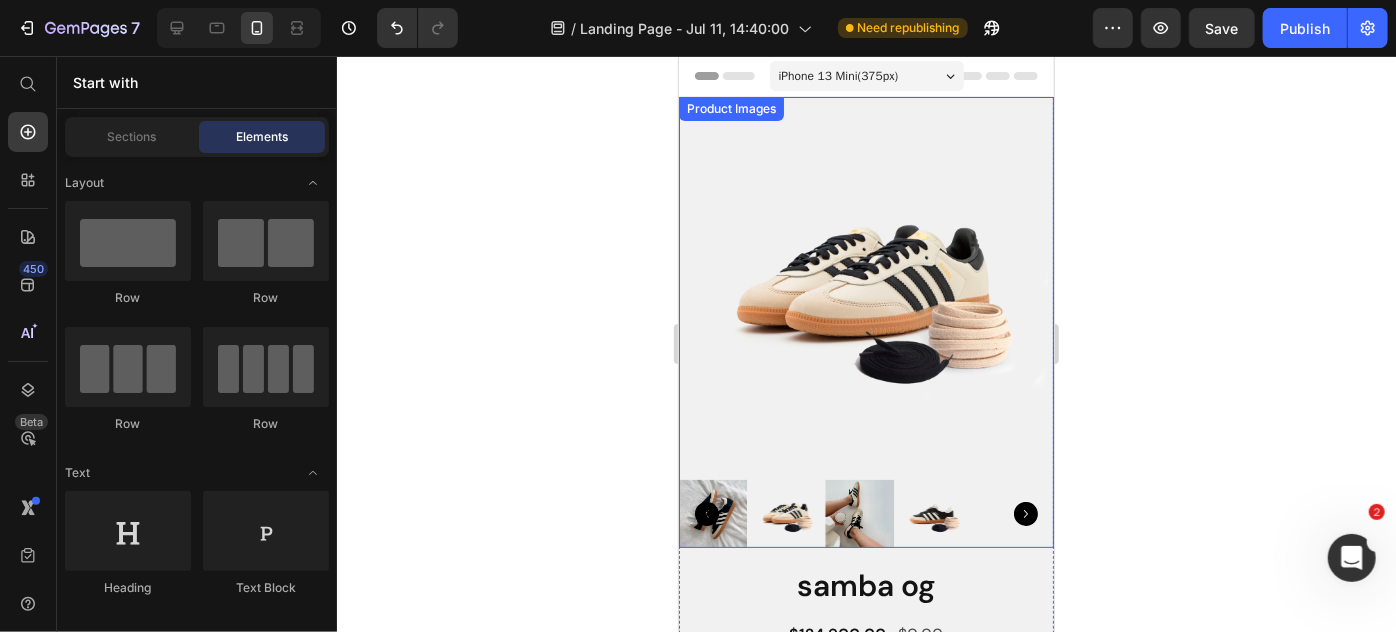 click at bounding box center (932, 513) 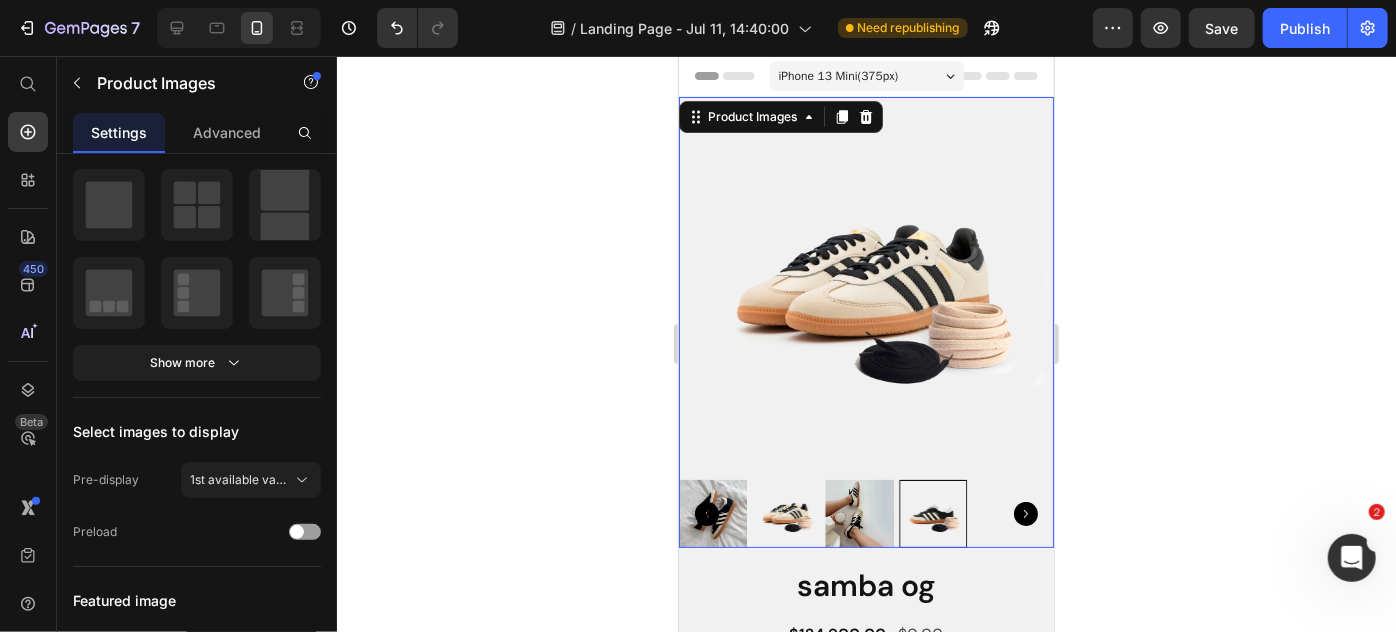 scroll, scrollTop: 0, scrollLeft: 0, axis: both 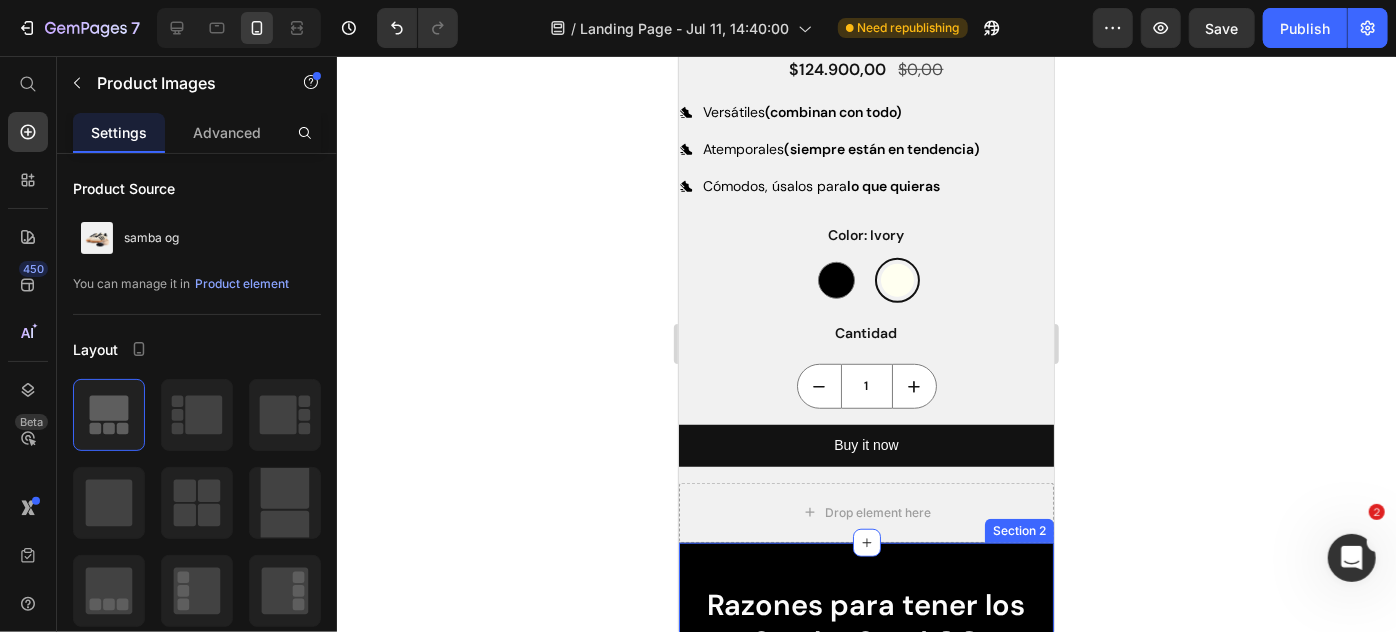 click on "Razones para tener los Samba Sand OG Heading No los tienen todos Heading Row Color neutro, uso infinito Heading Row El mejor estilo en los tonos más combinables Heading Row Diseño clásico con un twist moderno Heading Row Row Row Section 2" at bounding box center [865, 711] 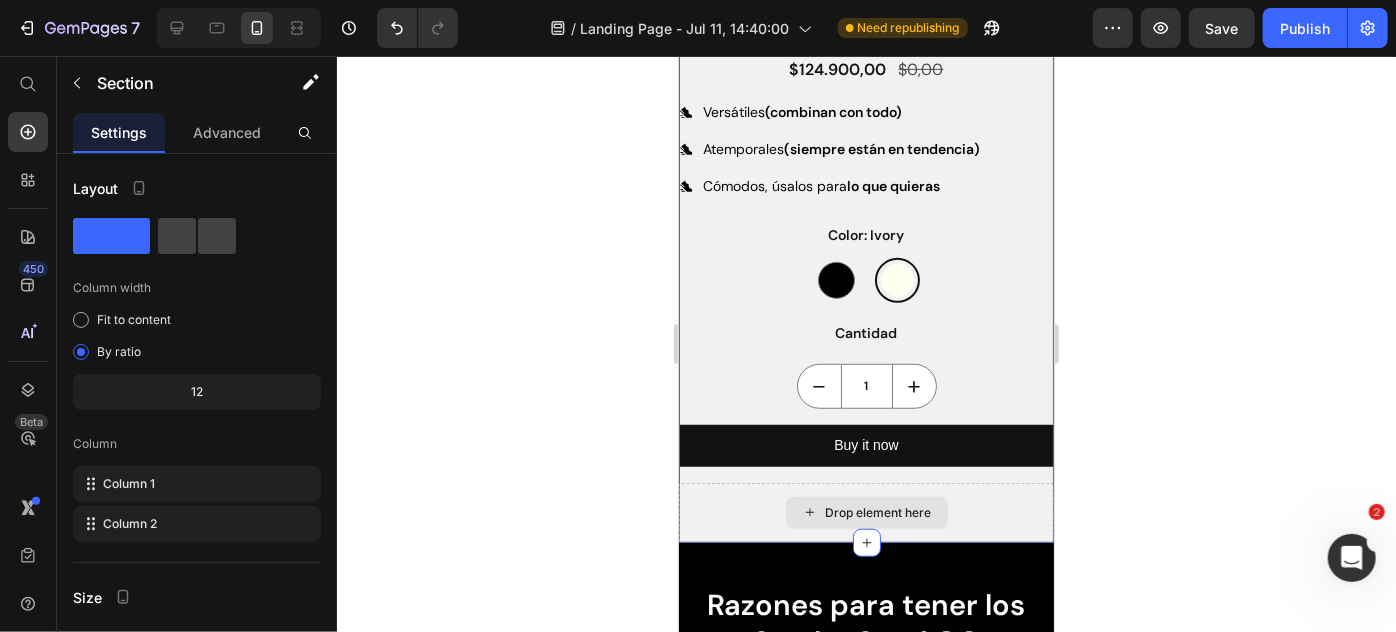 click on "Drop element here" at bounding box center (865, 512) 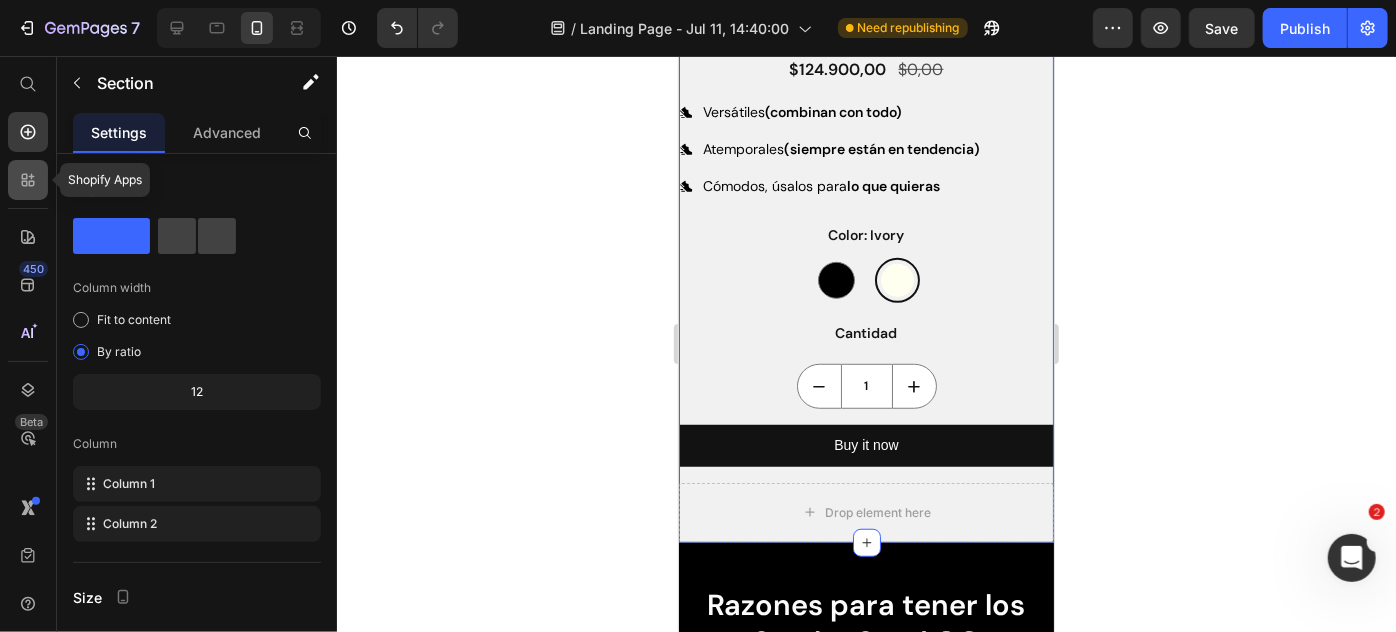 click 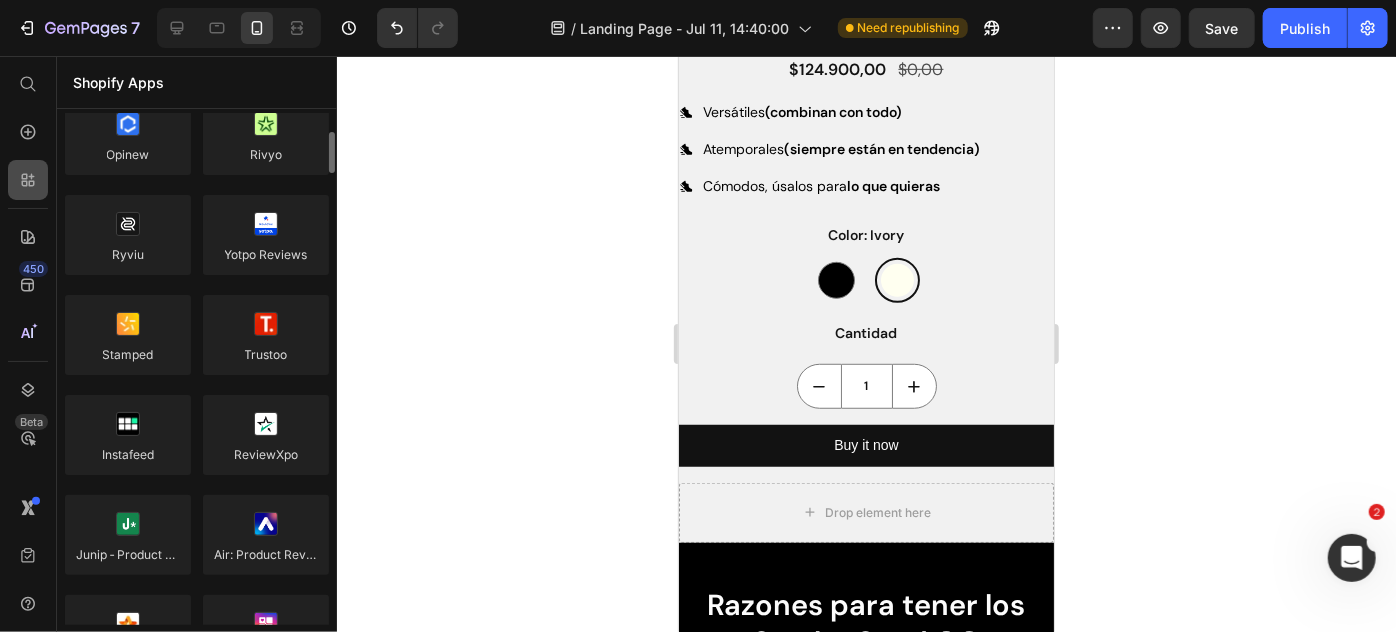 scroll, scrollTop: 261, scrollLeft: 0, axis: vertical 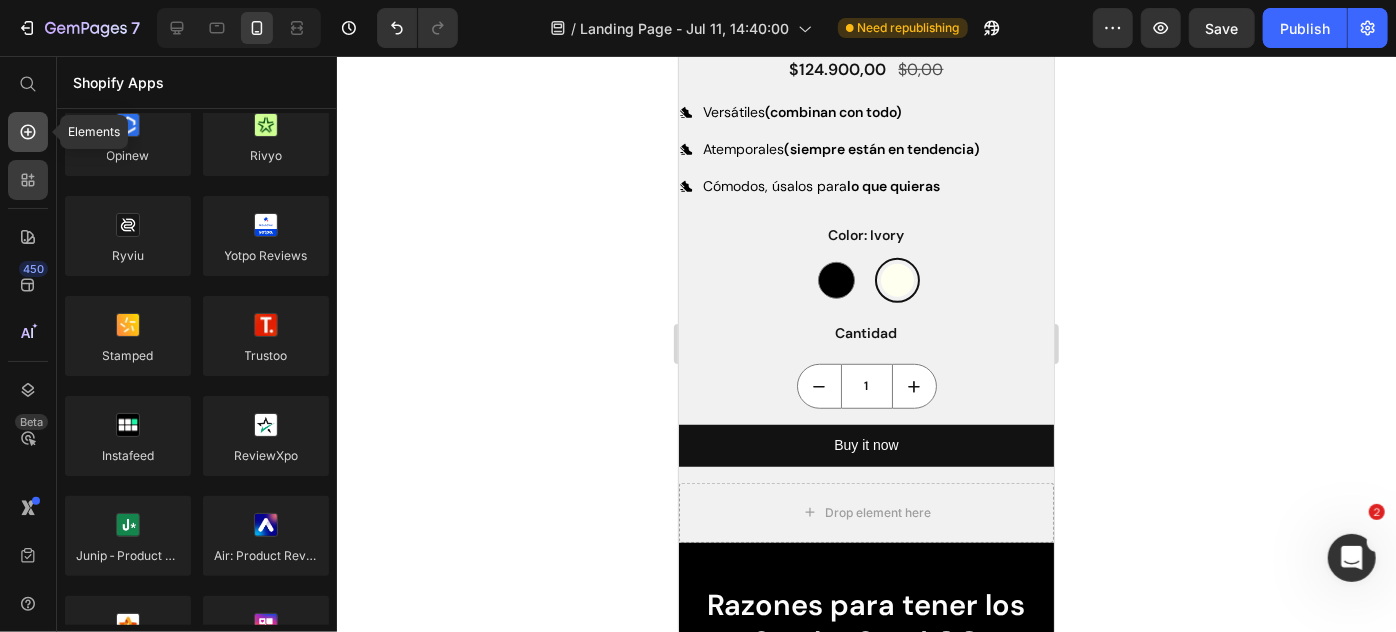 click 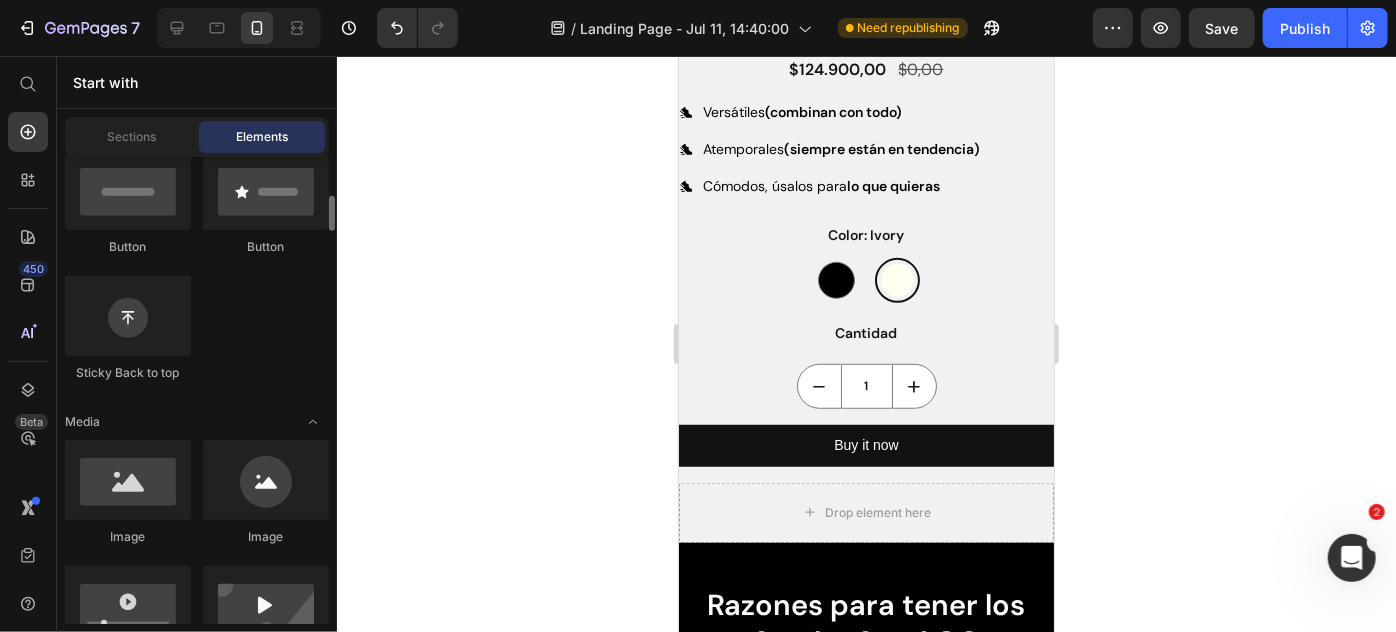 scroll, scrollTop: 506, scrollLeft: 0, axis: vertical 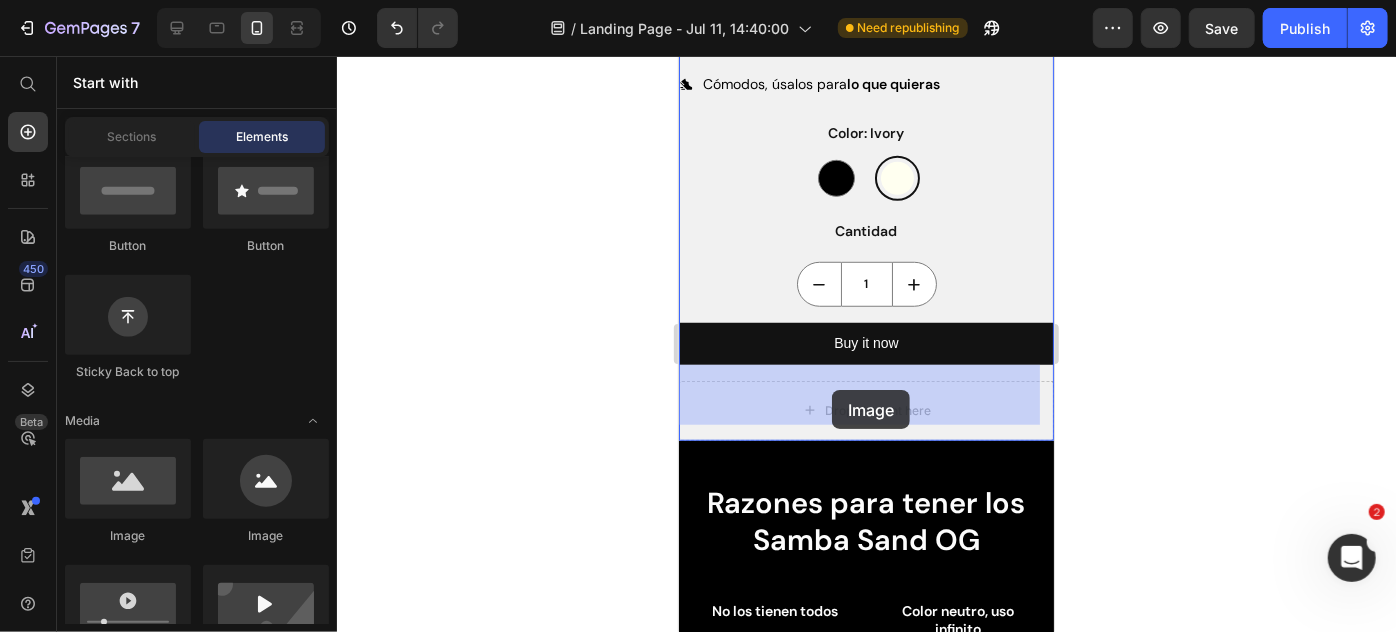 drag, startPoint x: 785, startPoint y: 575, endPoint x: 829, endPoint y: 393, distance: 187.24316 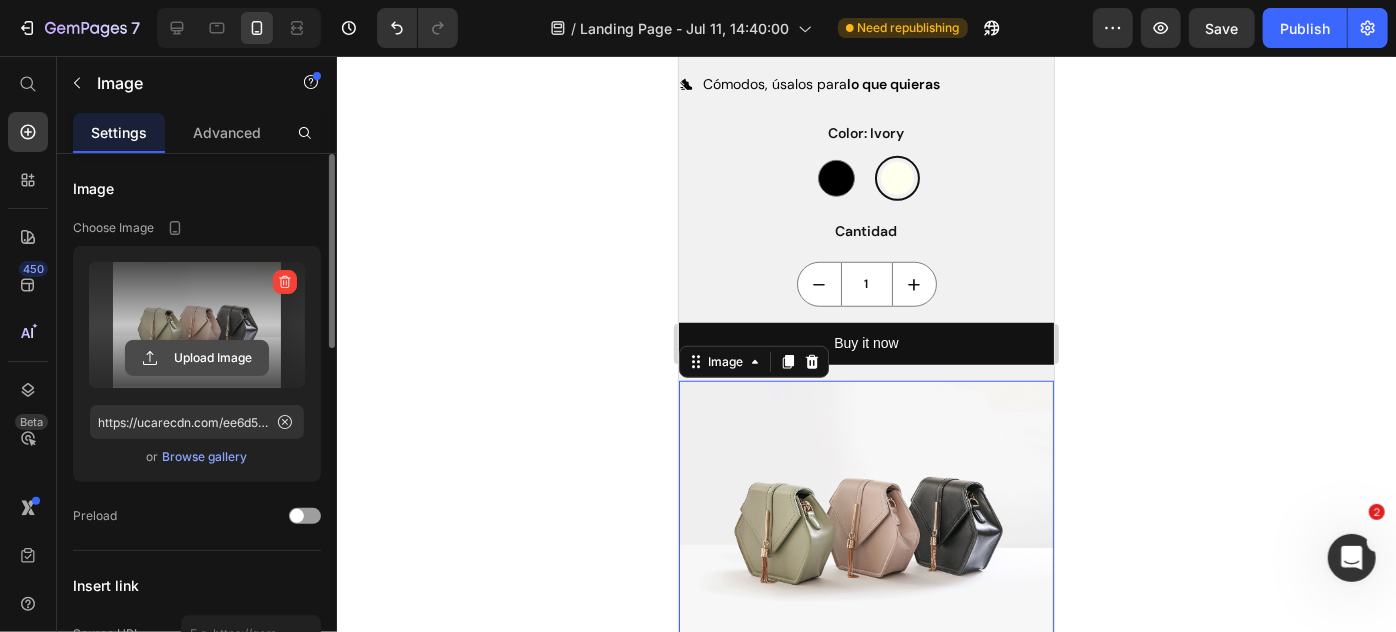 click 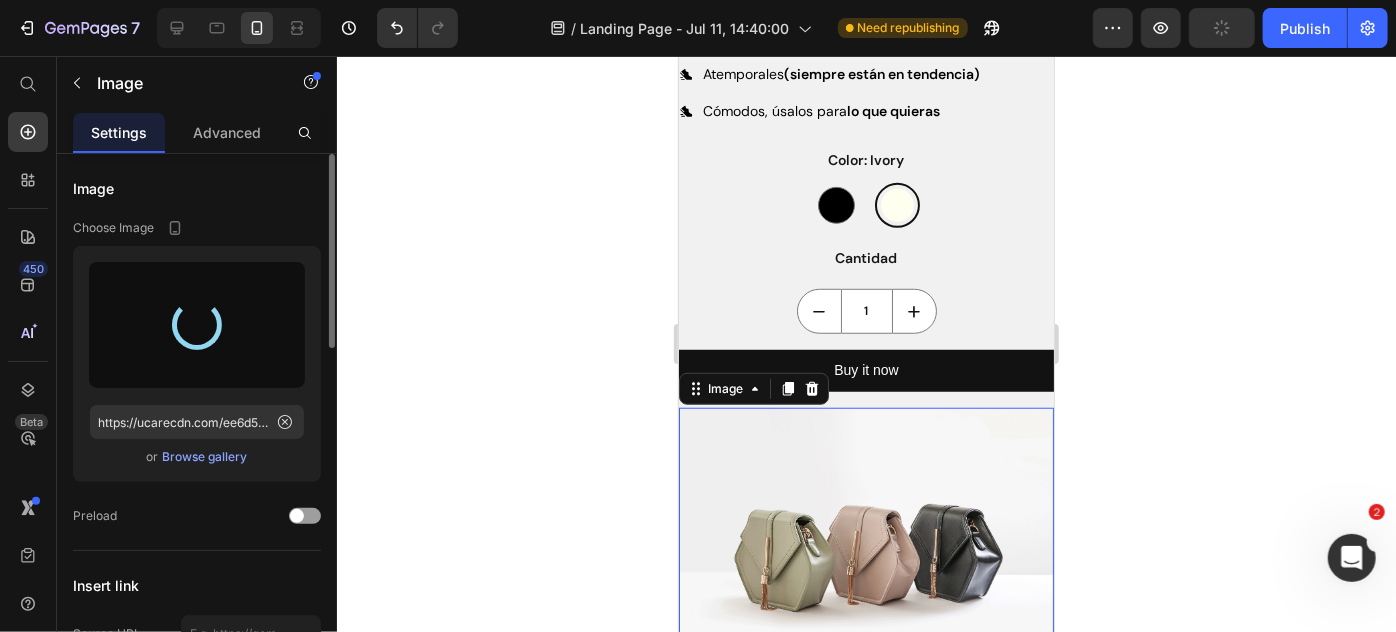 scroll, scrollTop: 639, scrollLeft: 0, axis: vertical 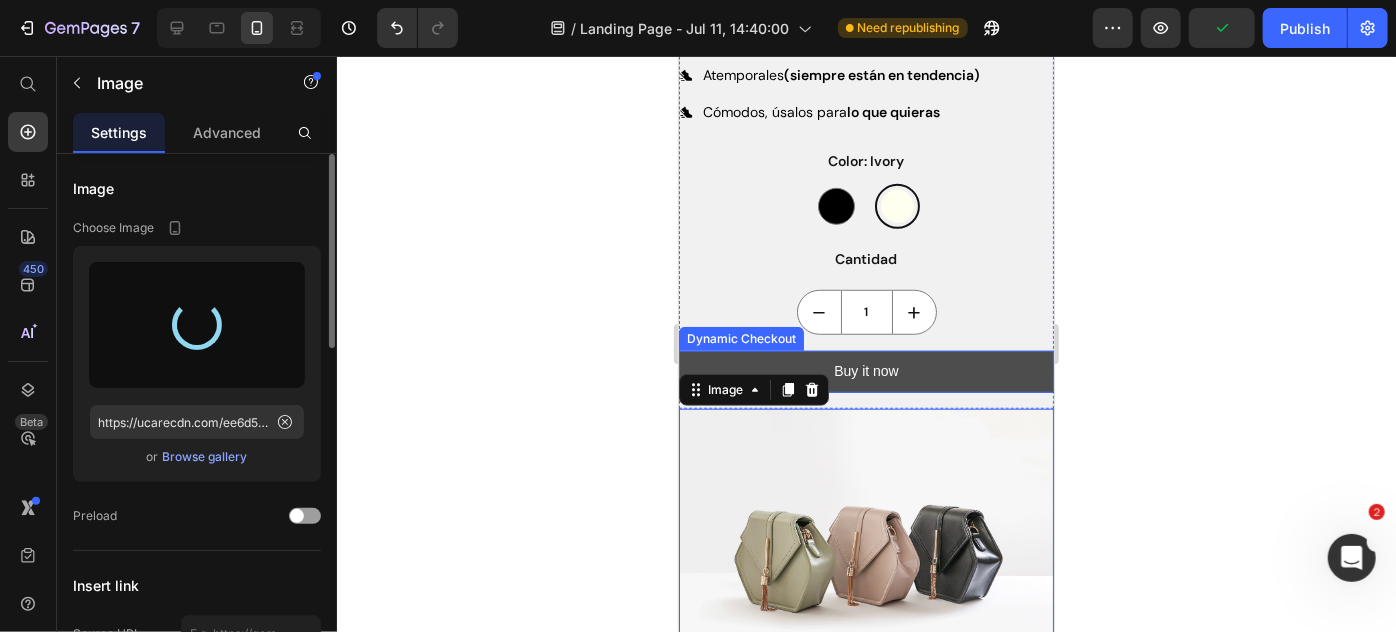 click on "Buy it now" at bounding box center (865, 370) 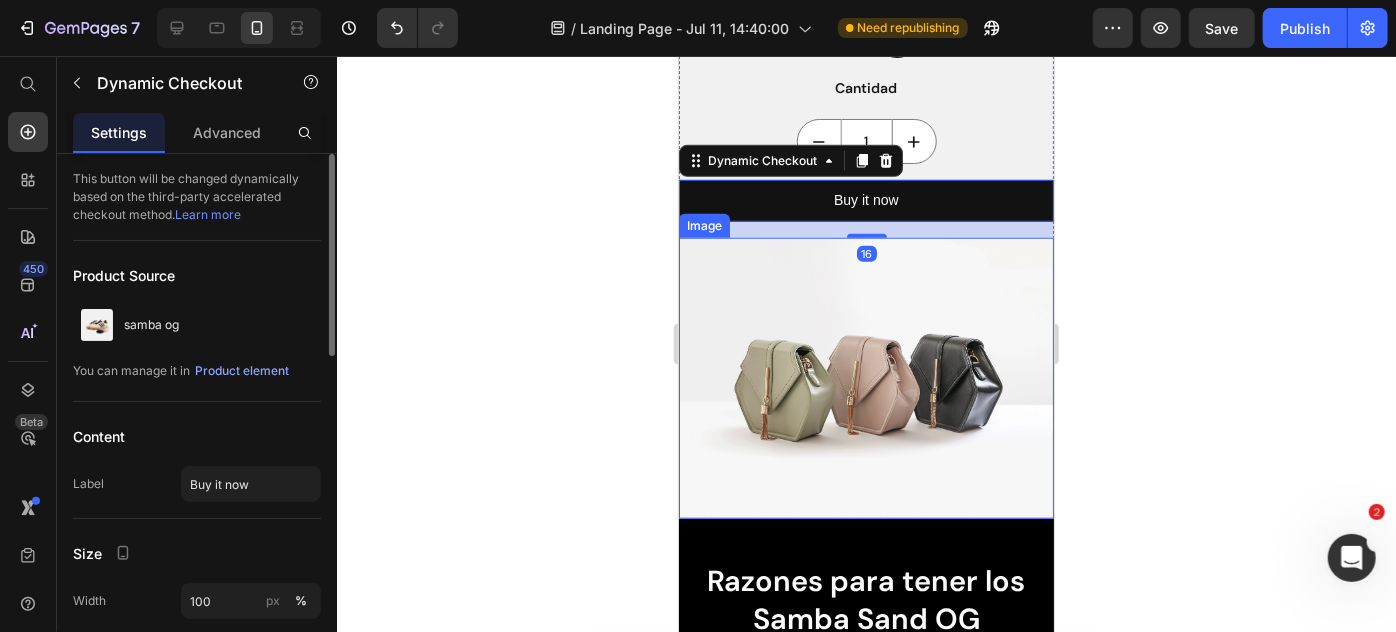 scroll, scrollTop: 813, scrollLeft: 0, axis: vertical 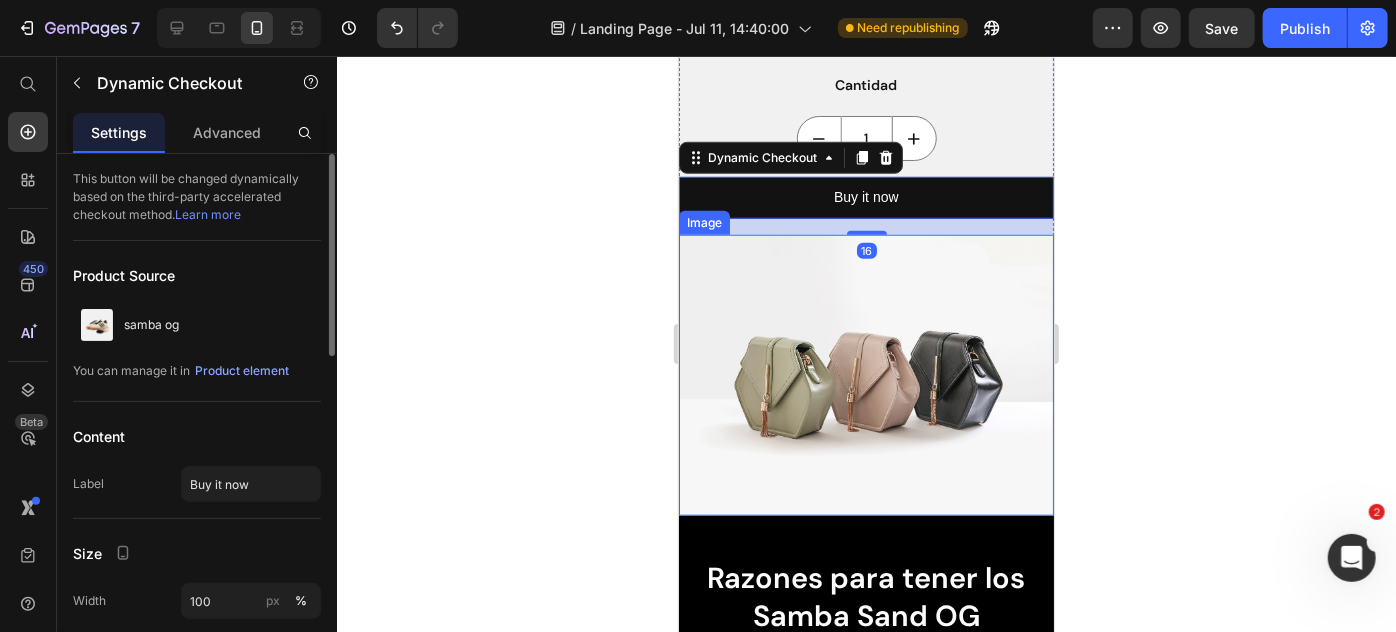 click at bounding box center (865, 374) 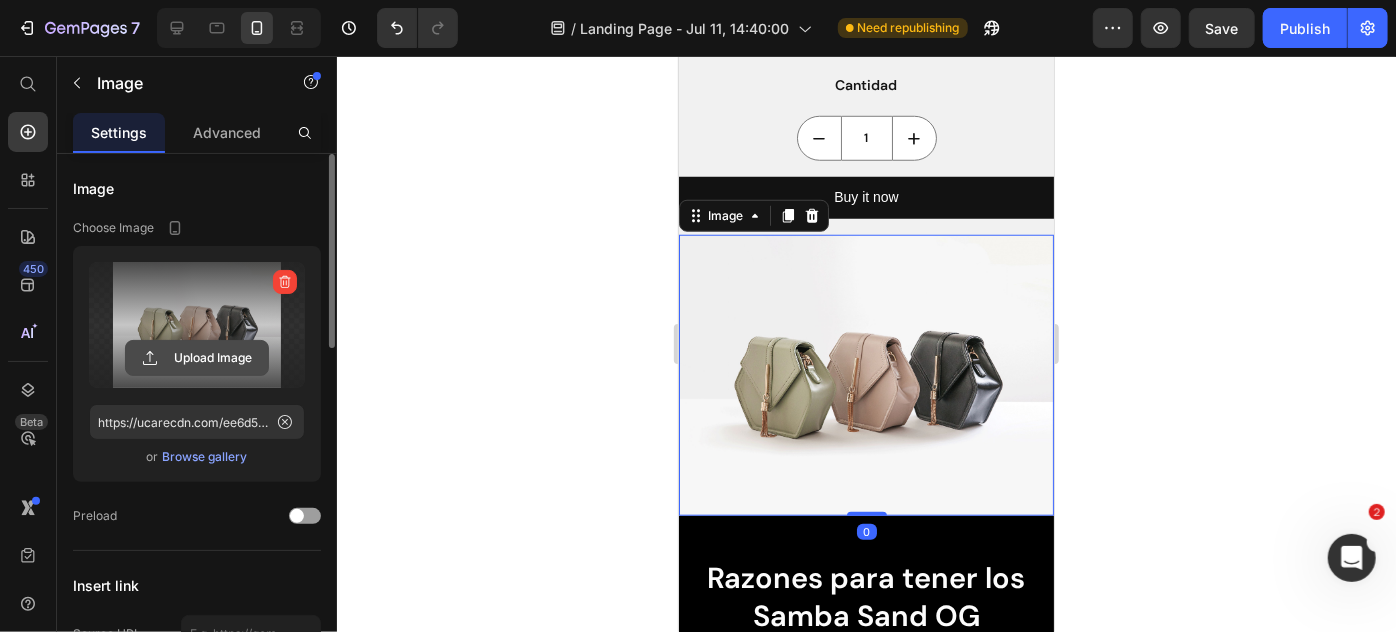 click 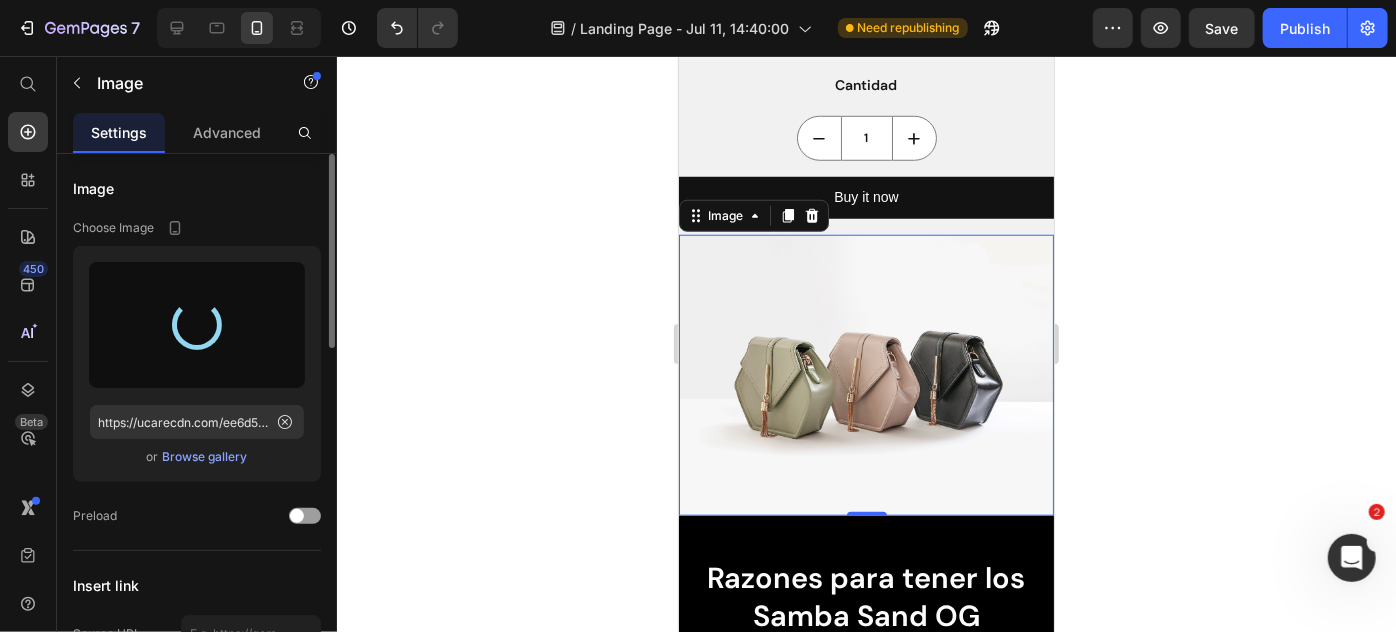 type on "https://cdn.shopify.com/s/files/1/0895/8676/2098/files/gempages_553120673636025472-a4236e31-c43b-43fc-ba5b-507e18342dcc.gif" 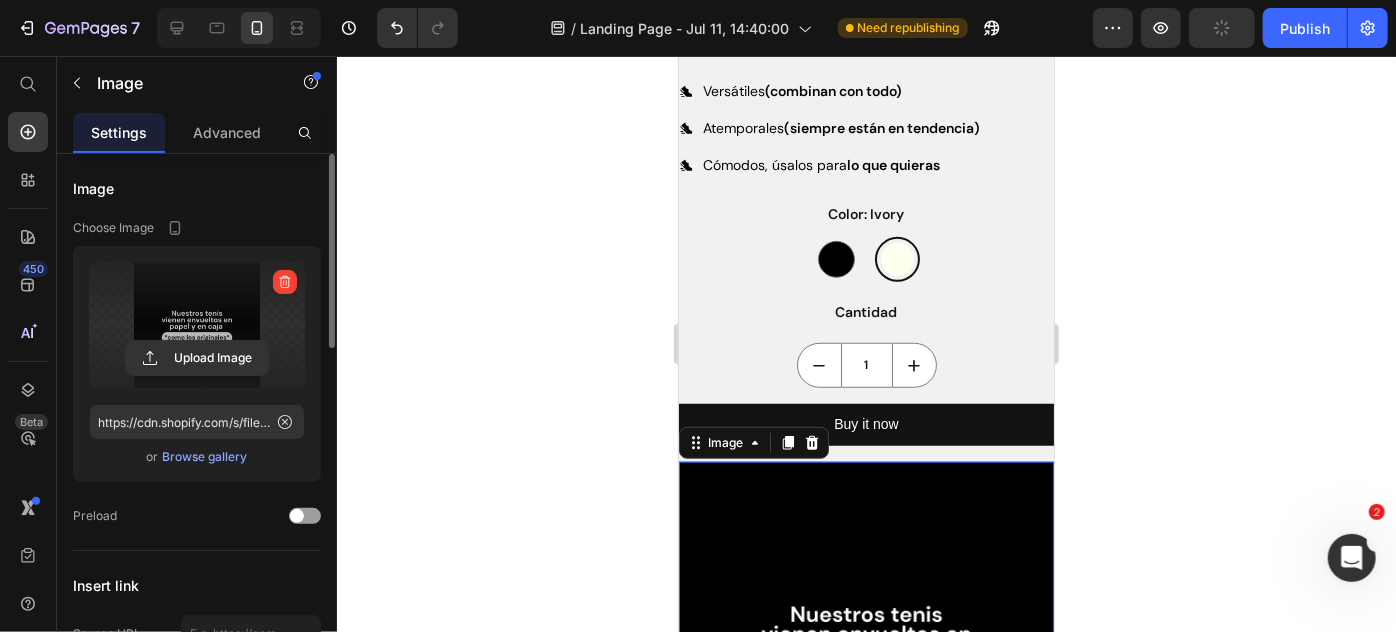 scroll, scrollTop: 574, scrollLeft: 0, axis: vertical 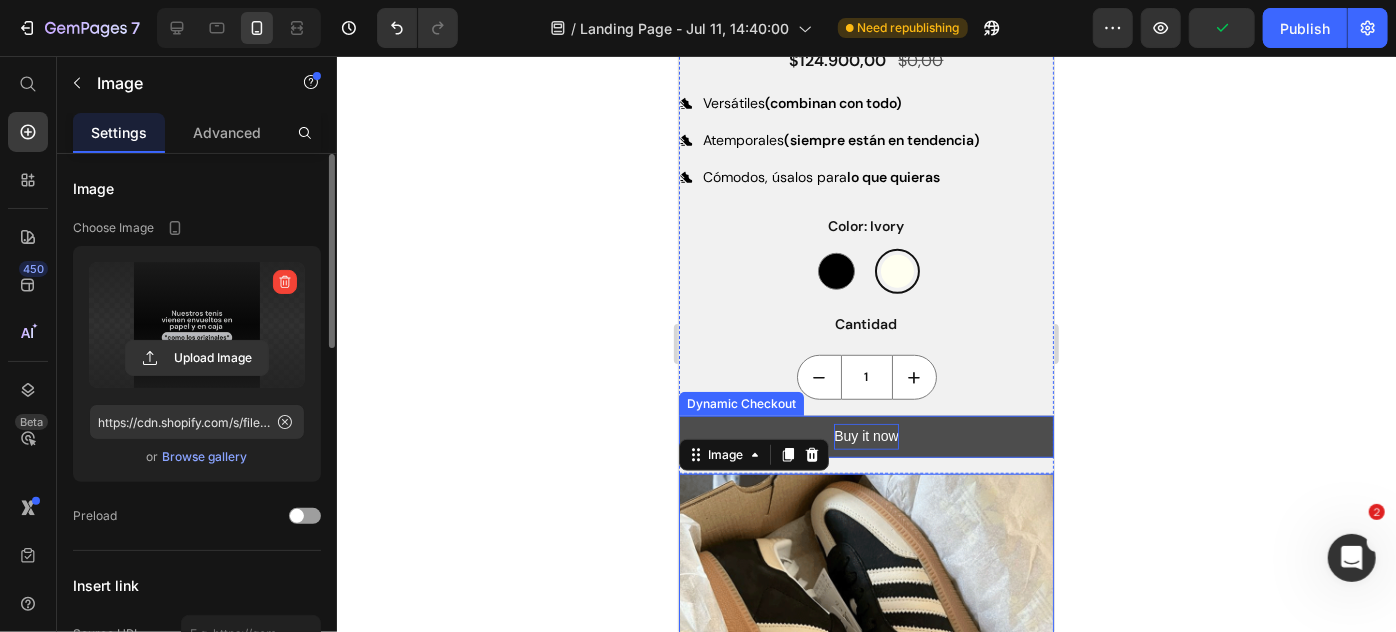 click on "Buy it now" at bounding box center [865, 435] 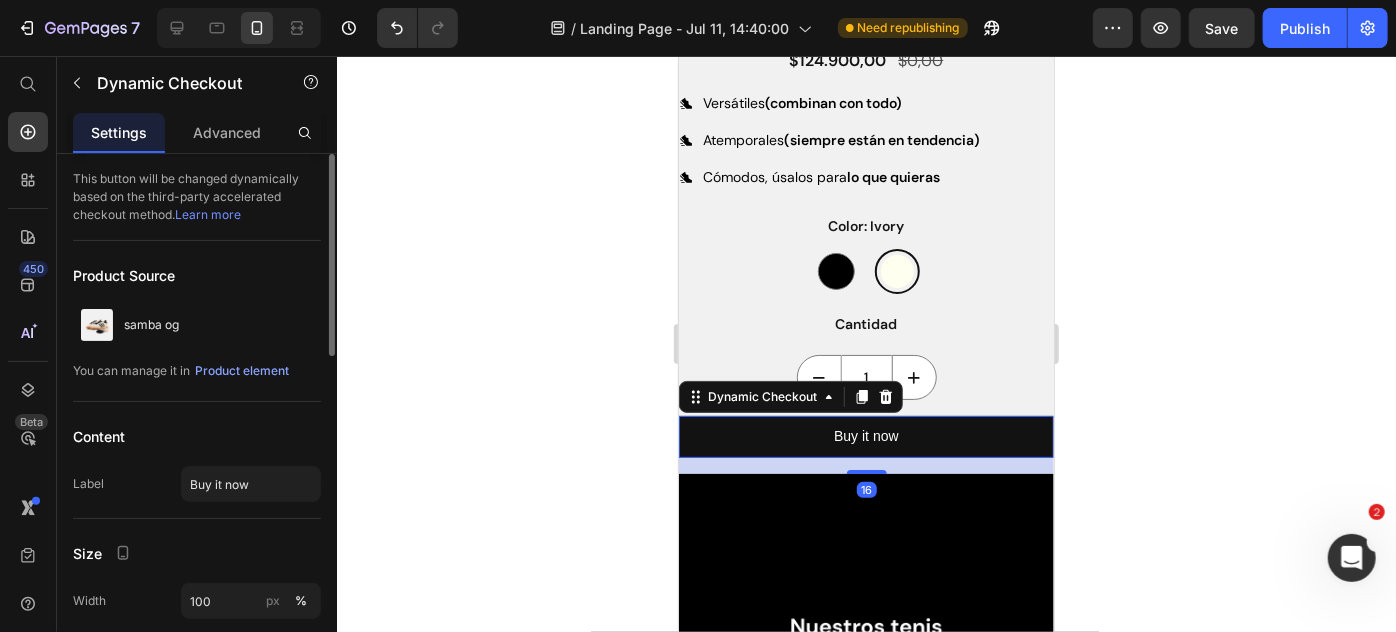 scroll, scrollTop: 80, scrollLeft: 0, axis: vertical 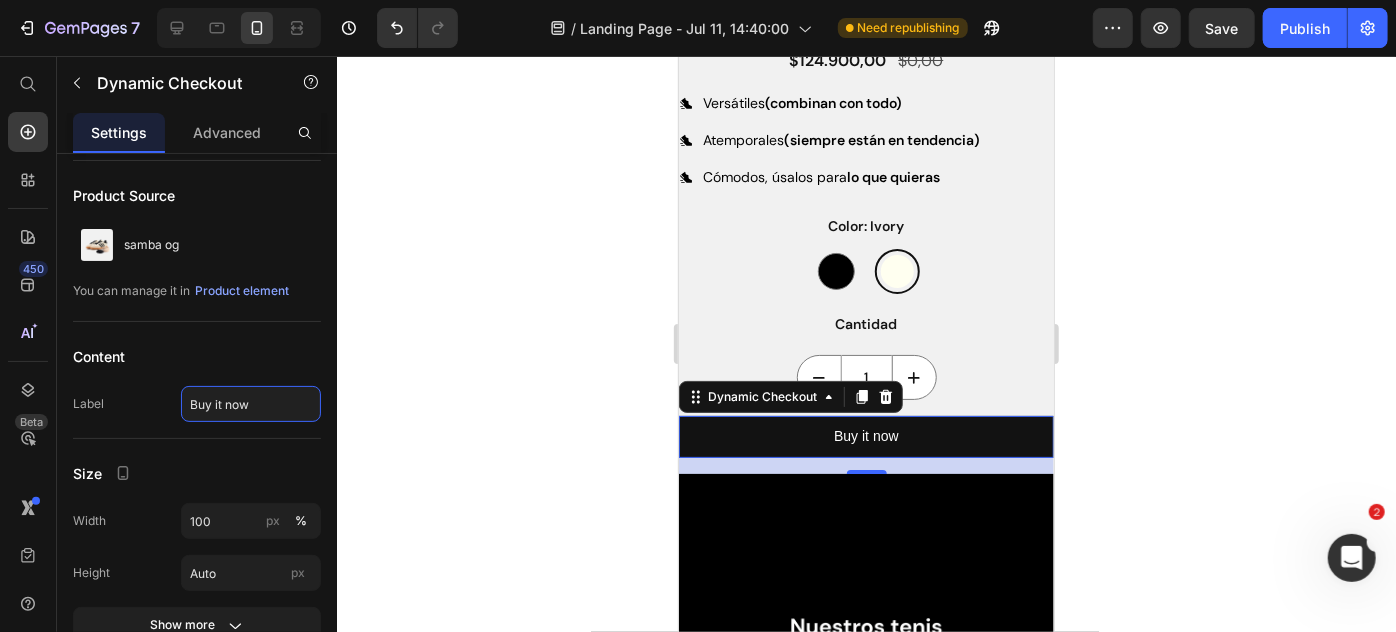 click on "Buy it now" 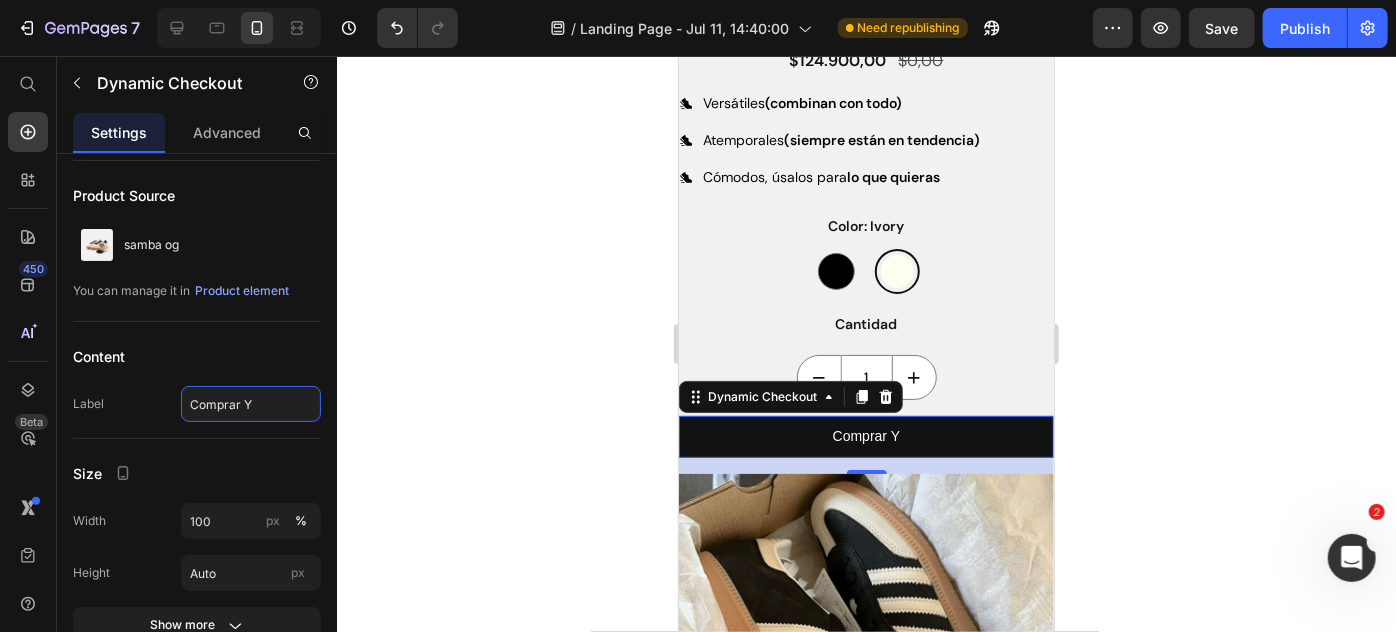 type on "Comprar Ya" 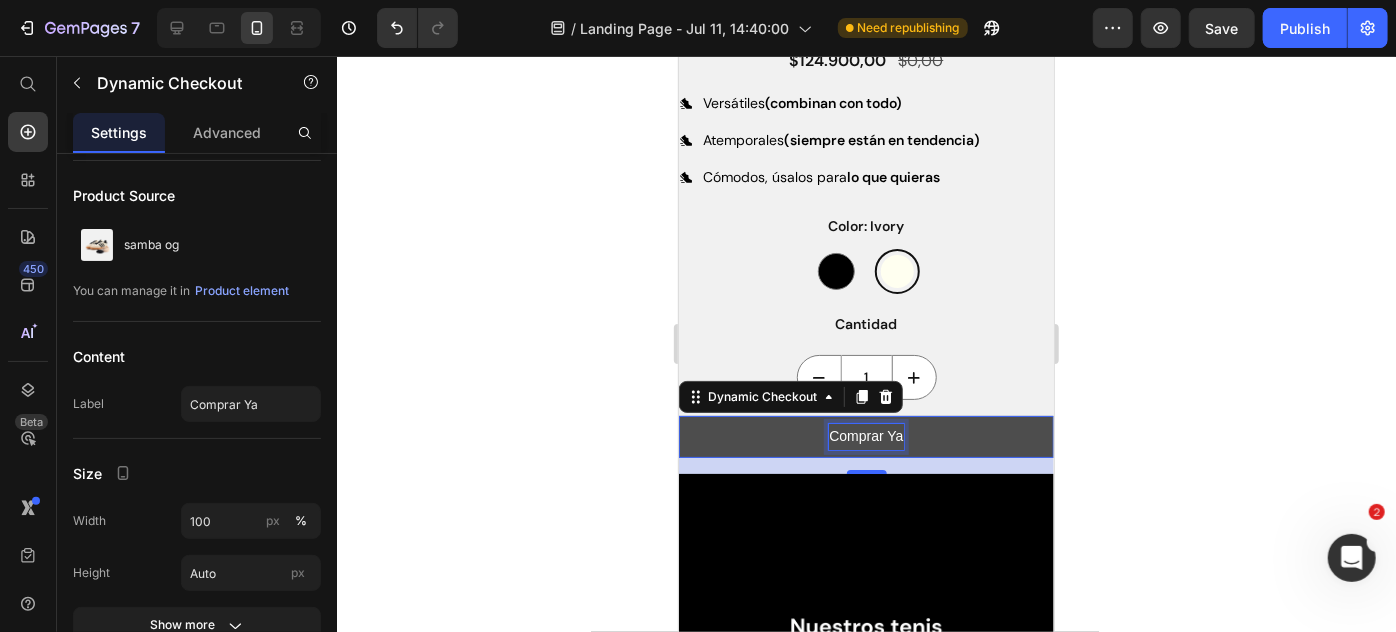 click on "Comprar Ya" at bounding box center [865, 435] 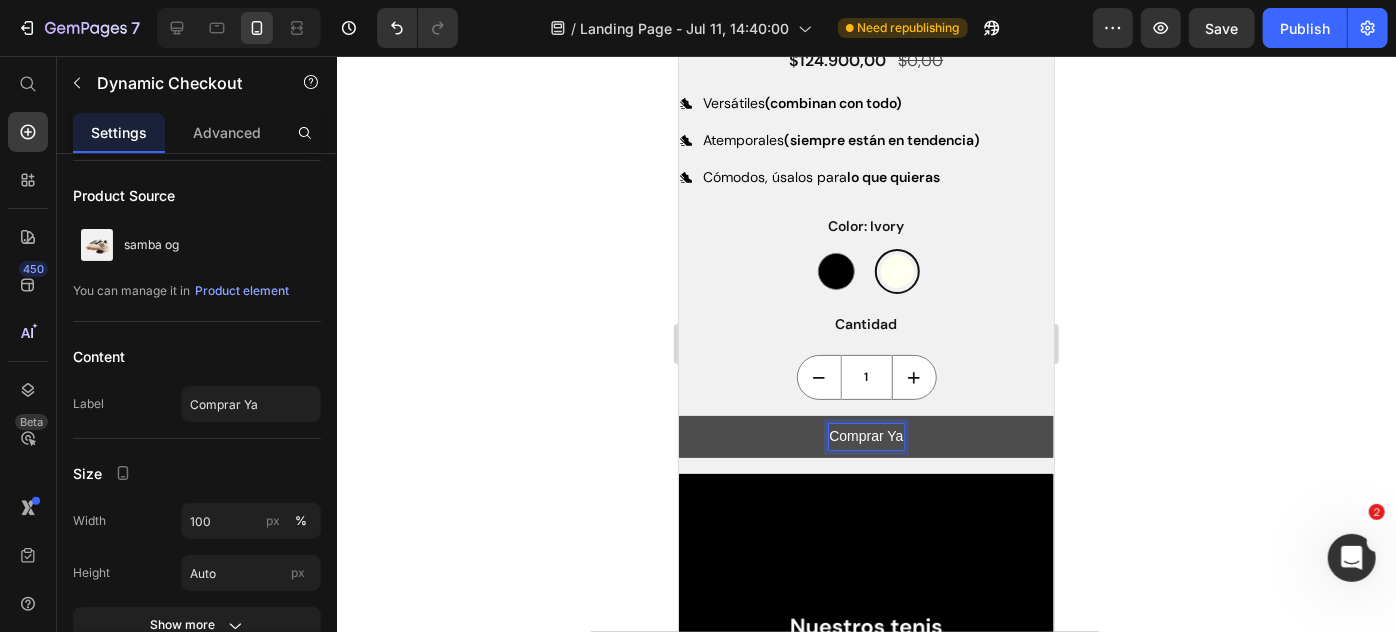 click on "Comprar Ya" at bounding box center [865, 435] 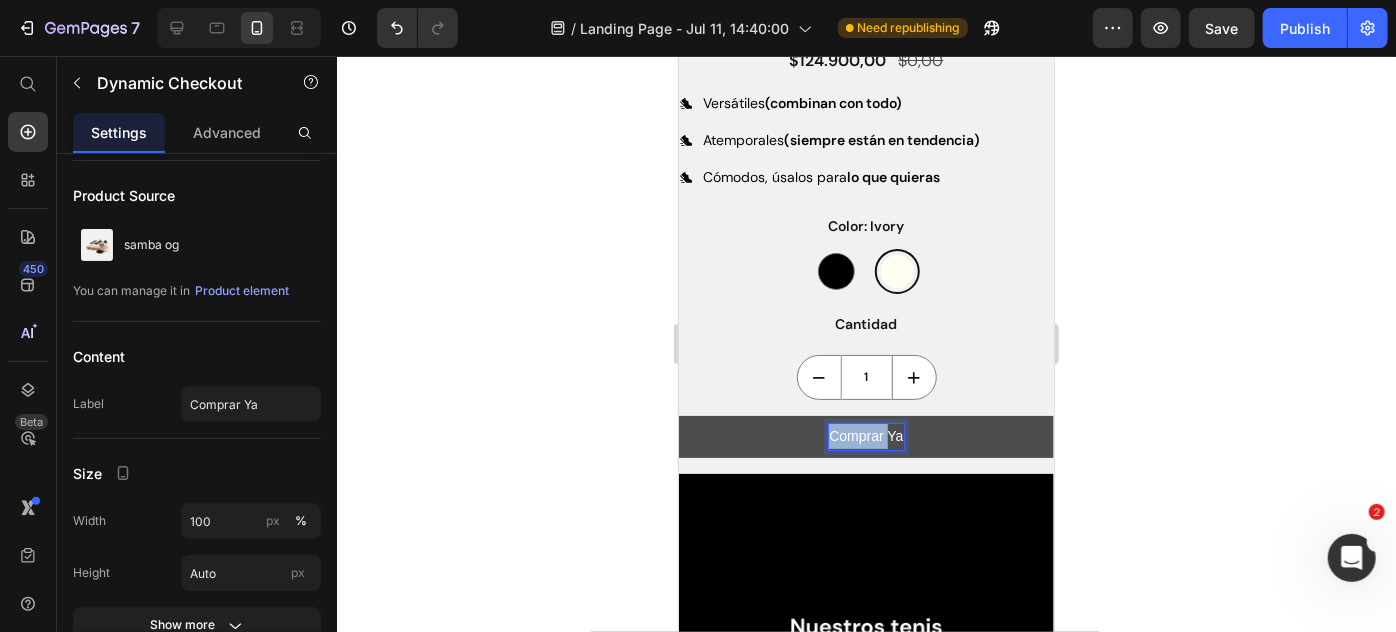 click on "Comprar Ya" at bounding box center [865, 435] 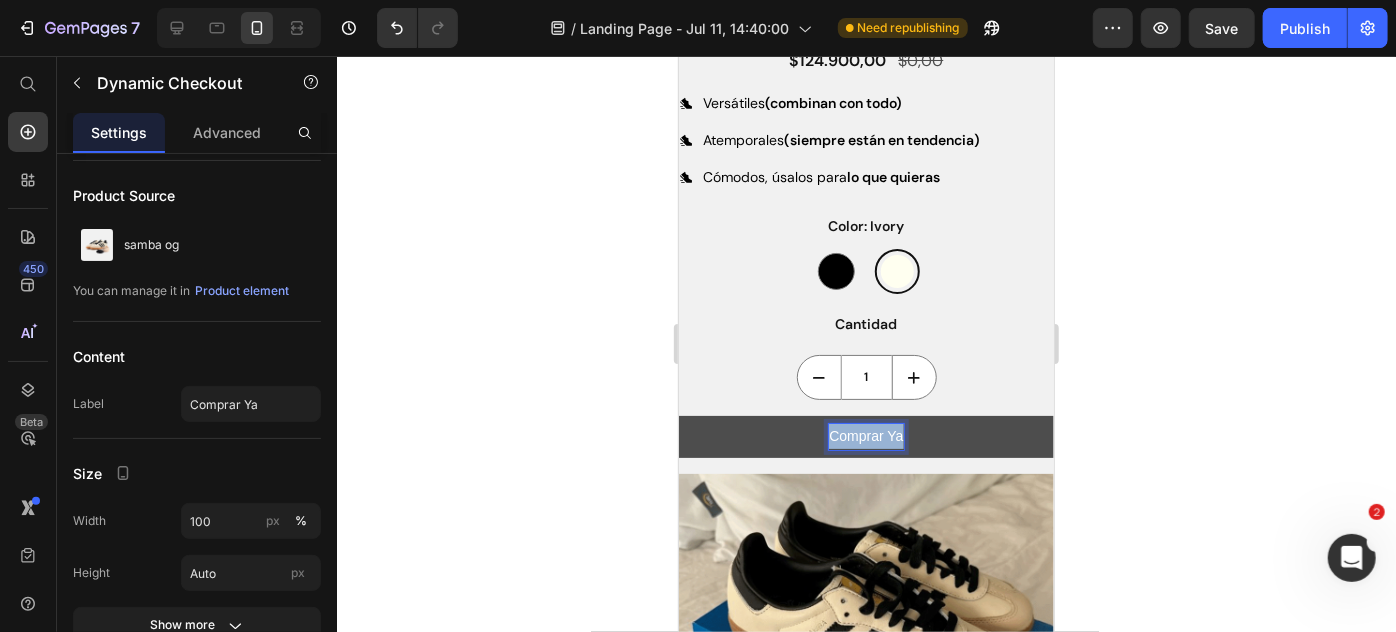 click on "Comprar Ya" at bounding box center [865, 435] 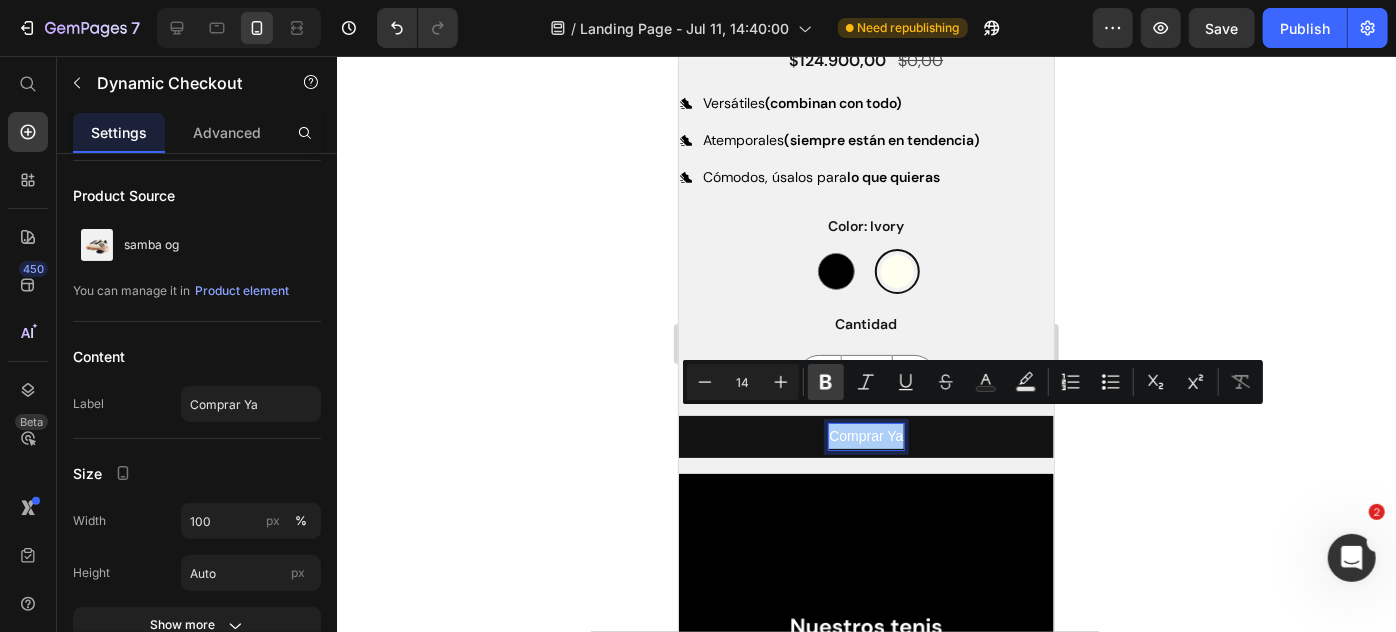 click 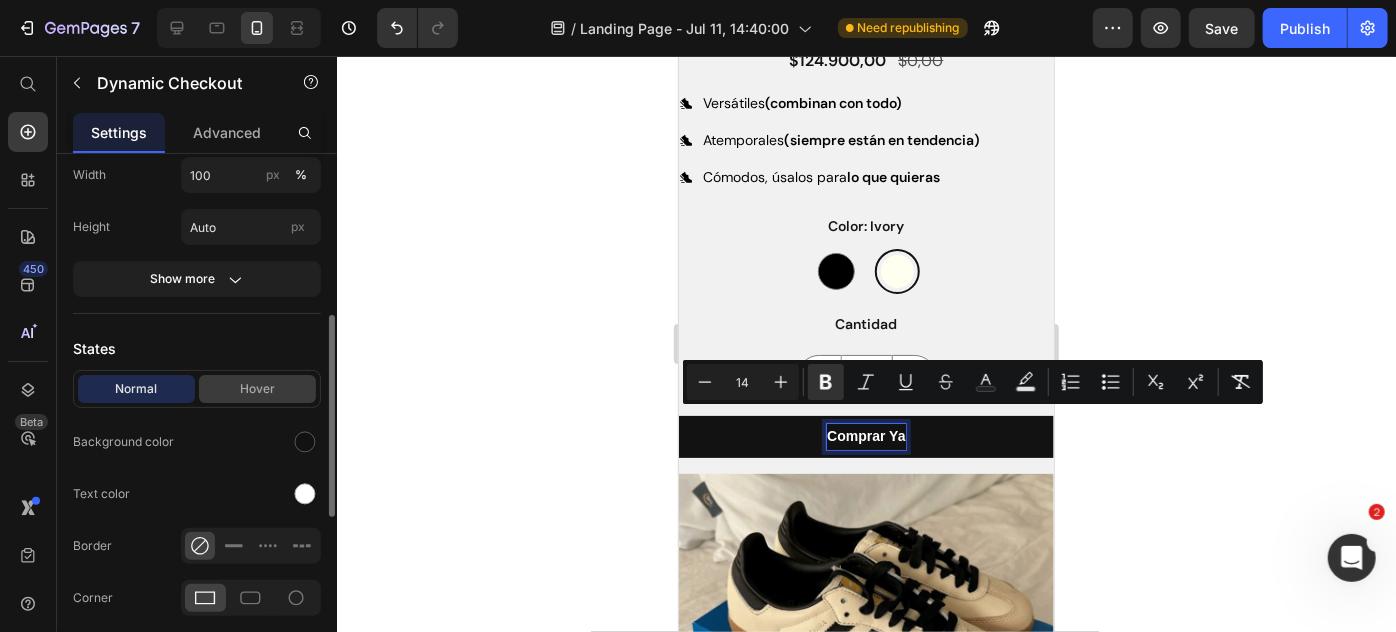 scroll, scrollTop: 426, scrollLeft: 0, axis: vertical 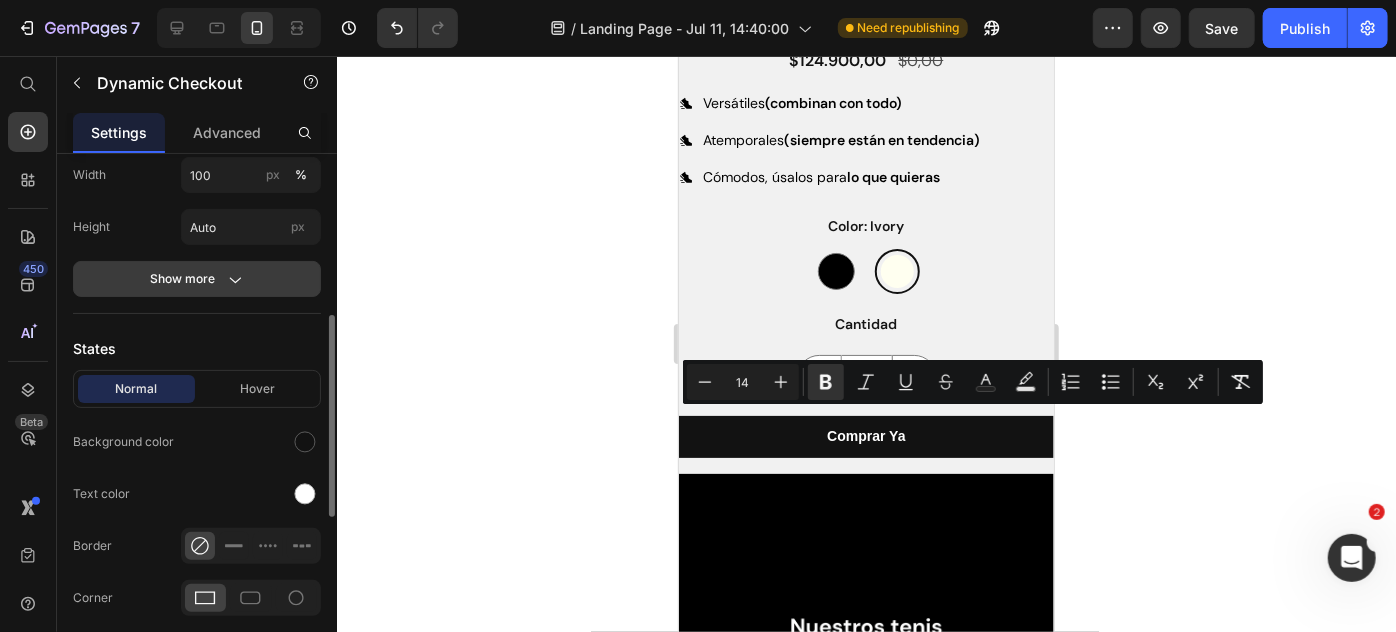 click on "Show more" at bounding box center (197, 279) 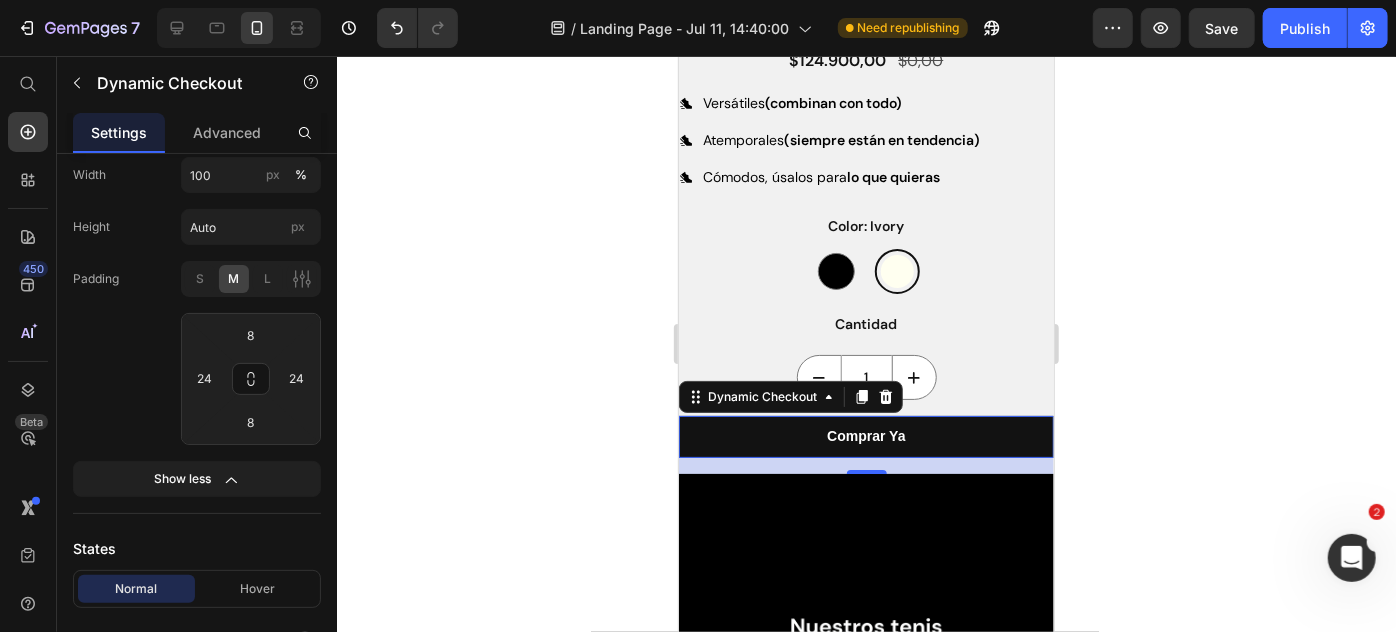 scroll, scrollTop: 0, scrollLeft: 0, axis: both 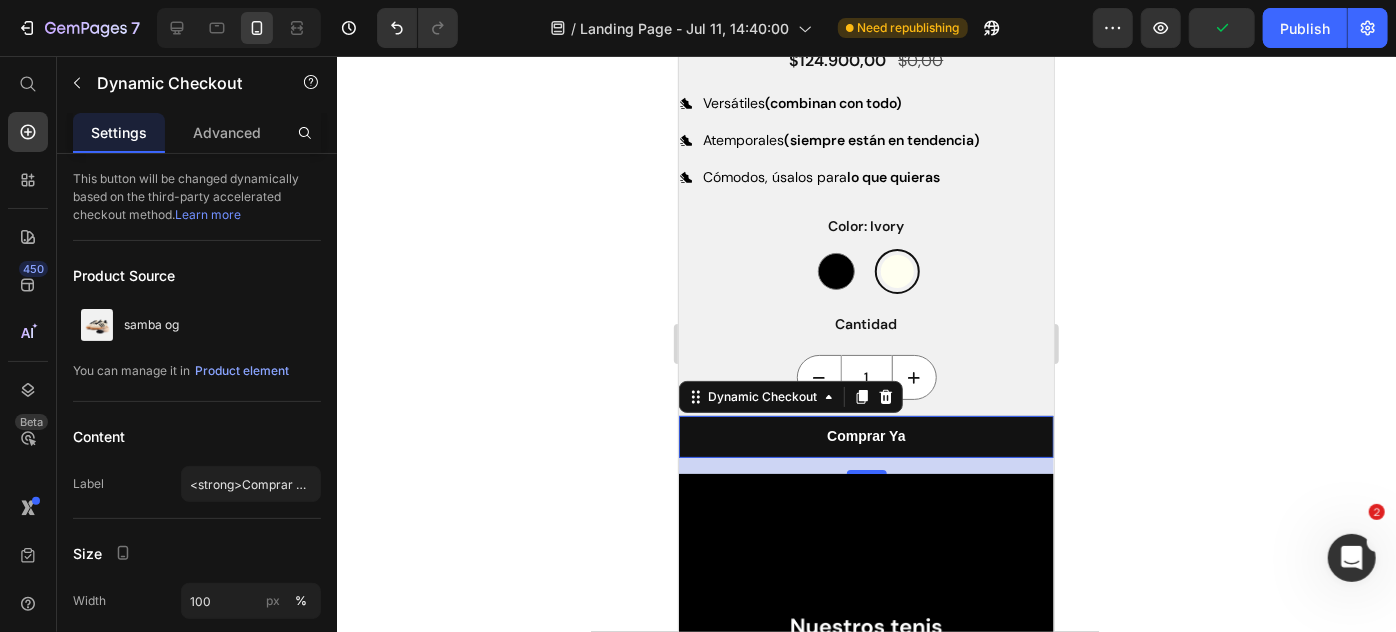 click 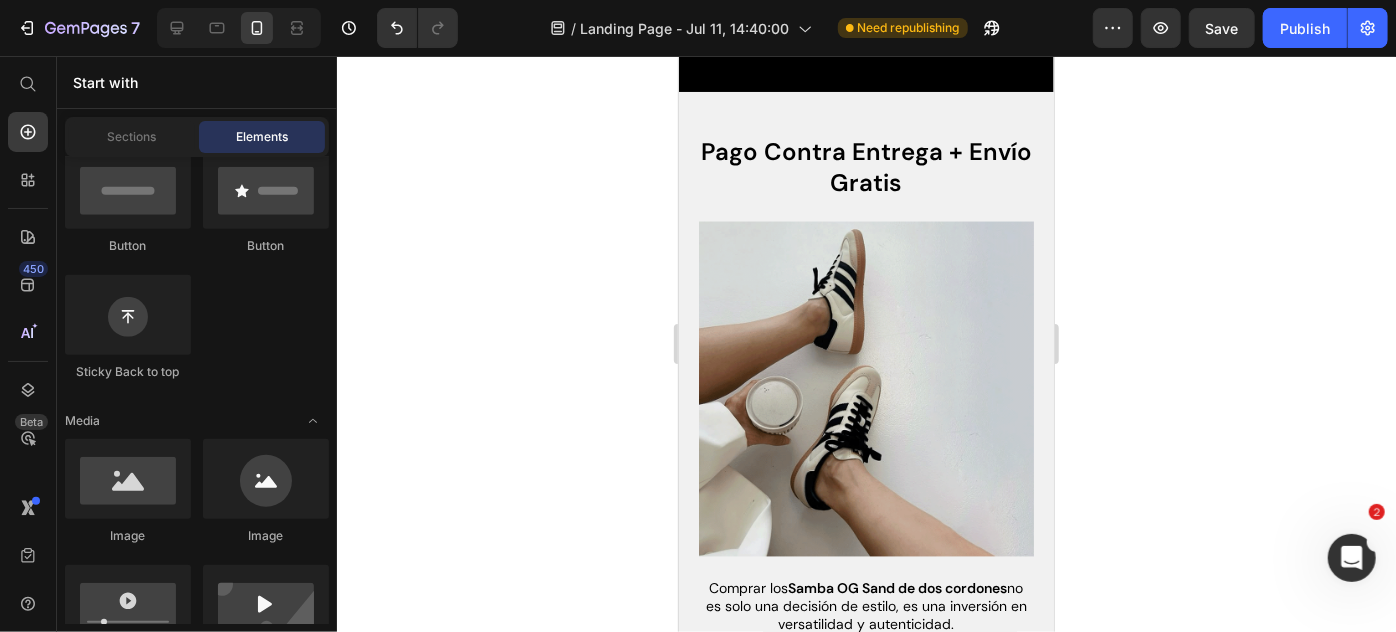 scroll, scrollTop: 1672, scrollLeft: 0, axis: vertical 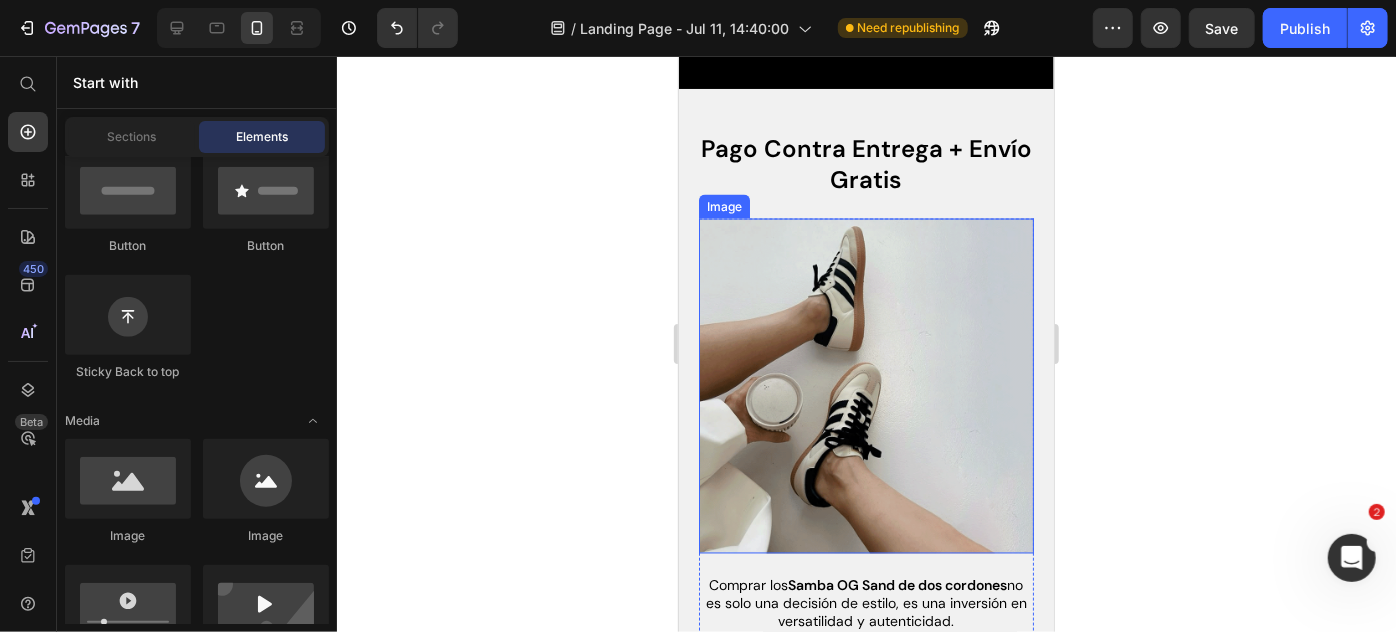 click at bounding box center [865, 385] 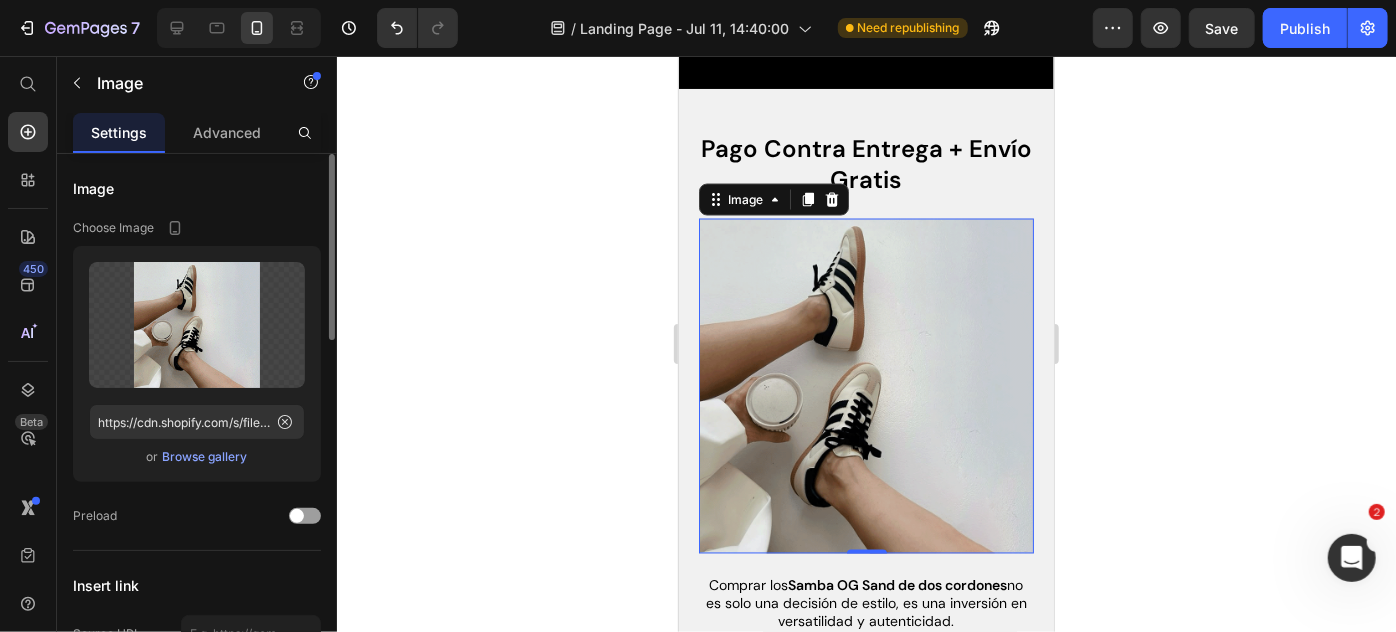 click on "Browse gallery" at bounding box center [205, 457] 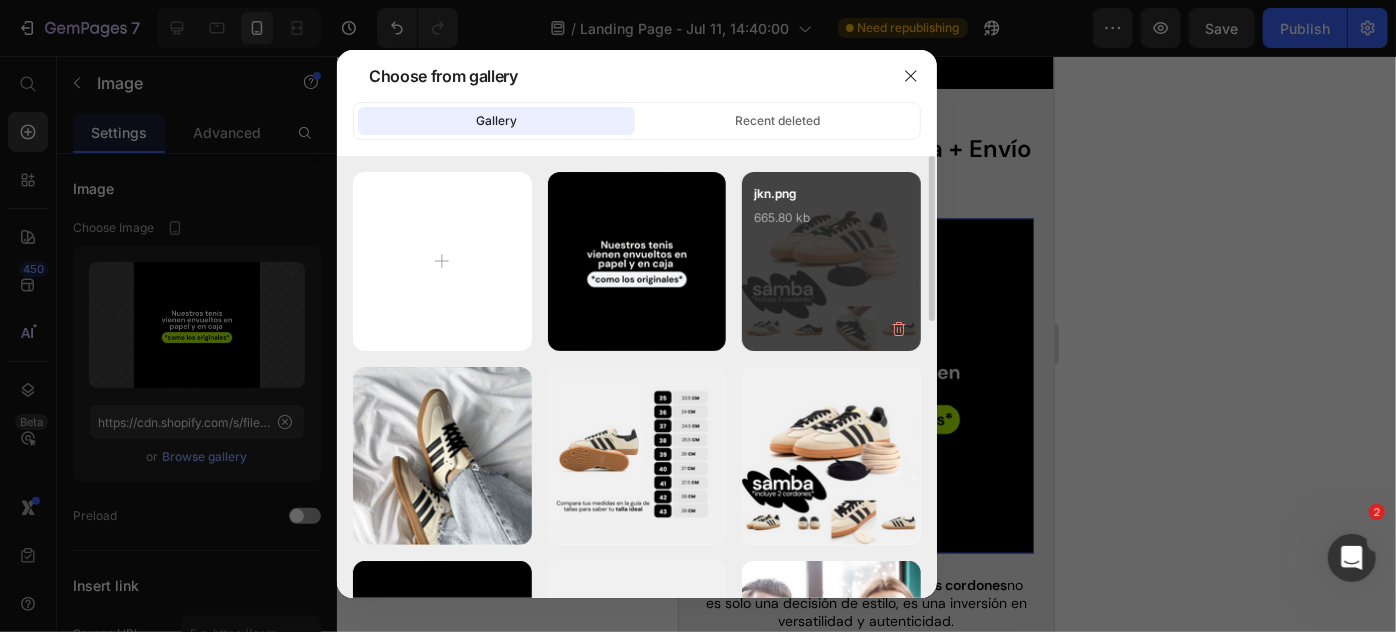 click on "jkn.png 665.80 kb" at bounding box center [831, 224] 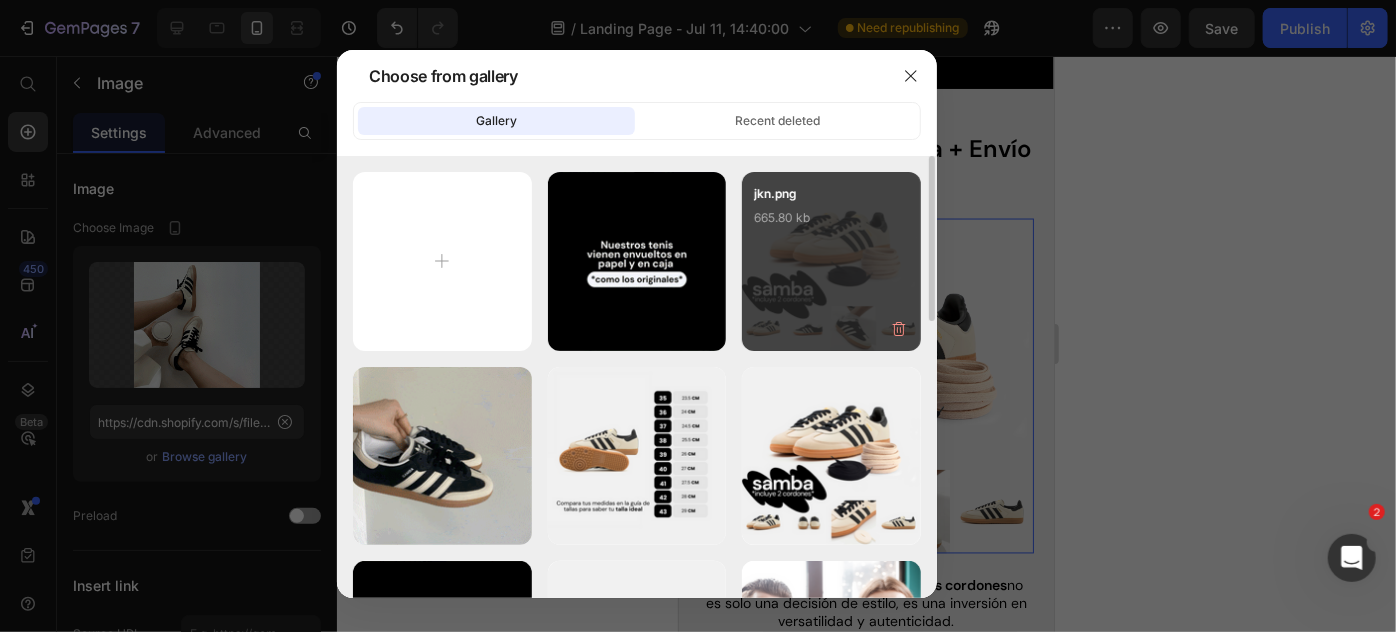 type on "https://cdn.shopify.com/s/files/1/0895/8676/2098/files/gempages_553120673636025472-937a2458-939b-4eb3-9d9a-6785364a8a22.png" 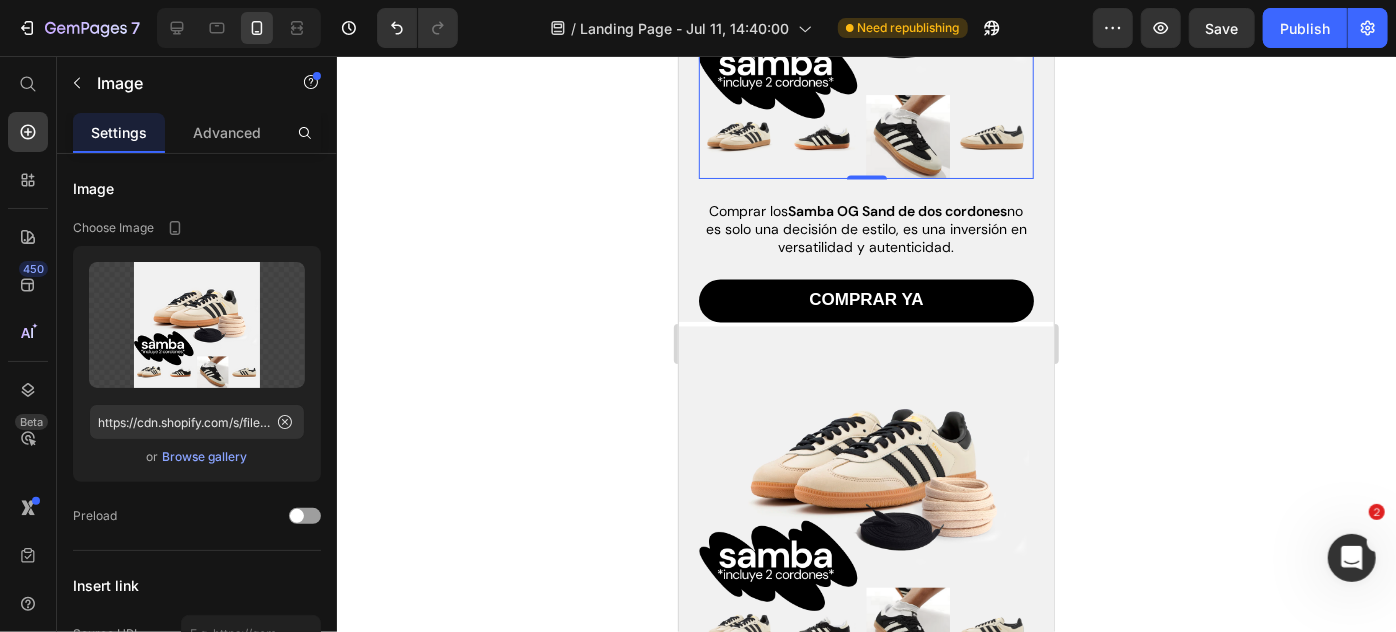 scroll, scrollTop: 2178, scrollLeft: 0, axis: vertical 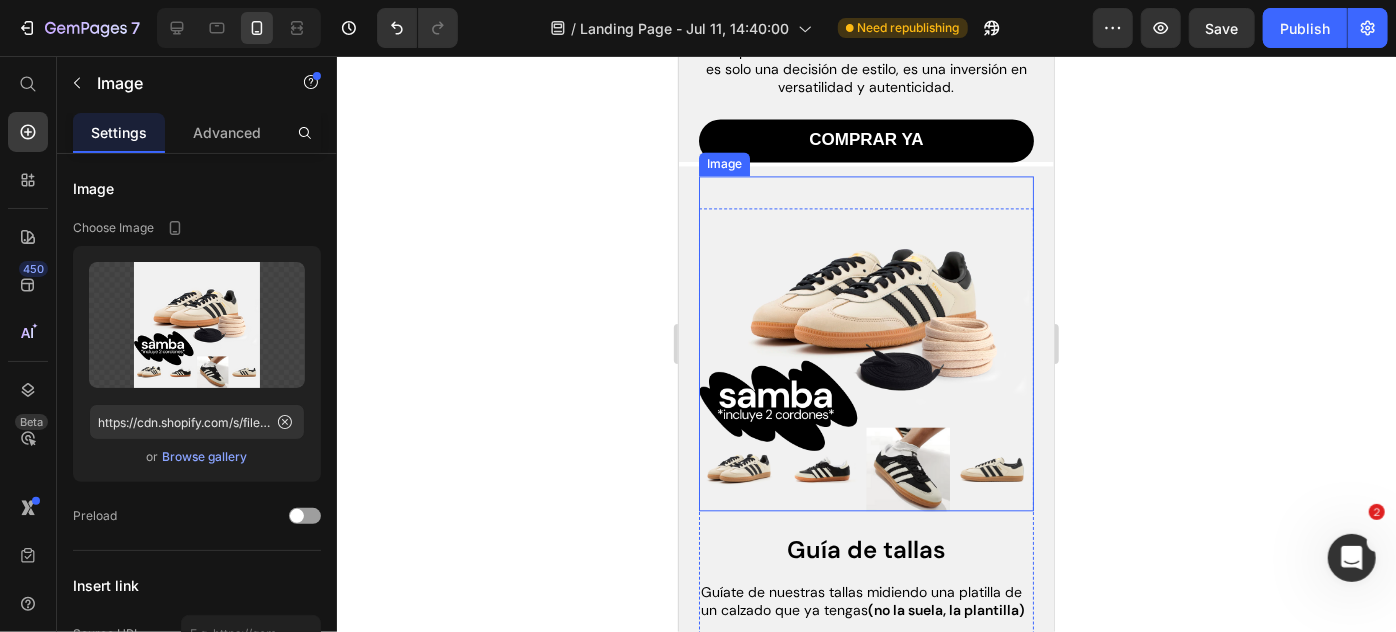 click at bounding box center [865, 342] 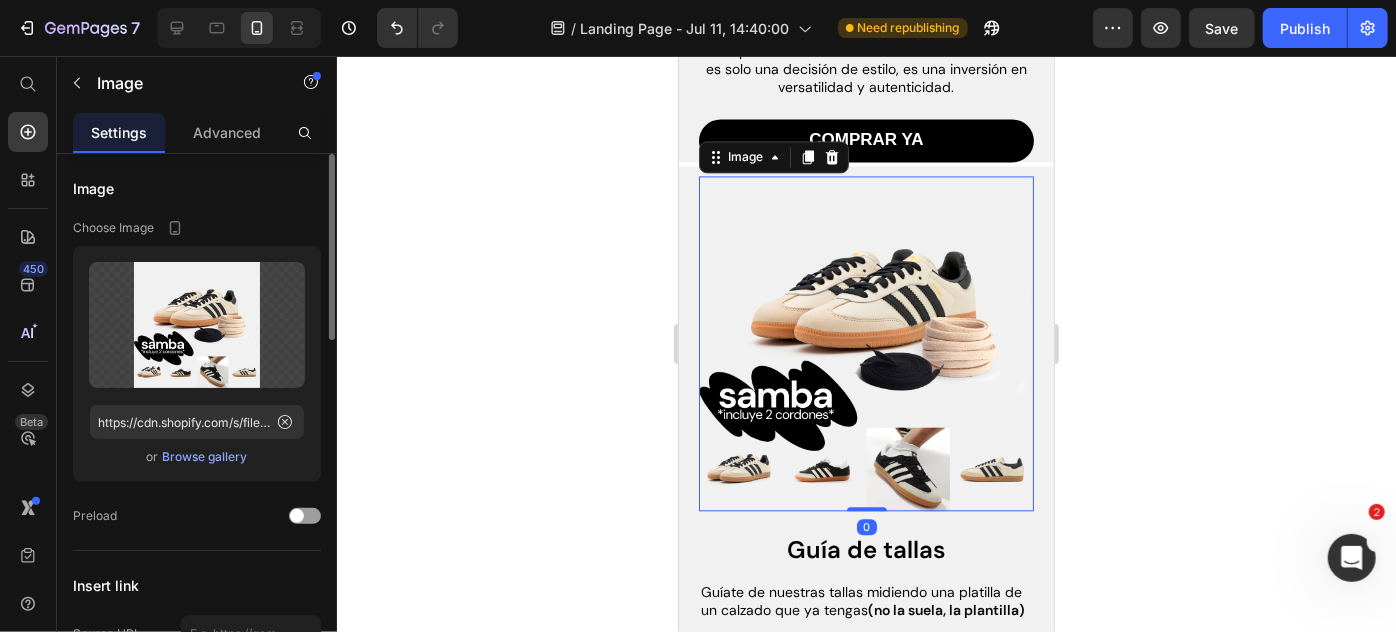 click on "Browse gallery" at bounding box center [205, 457] 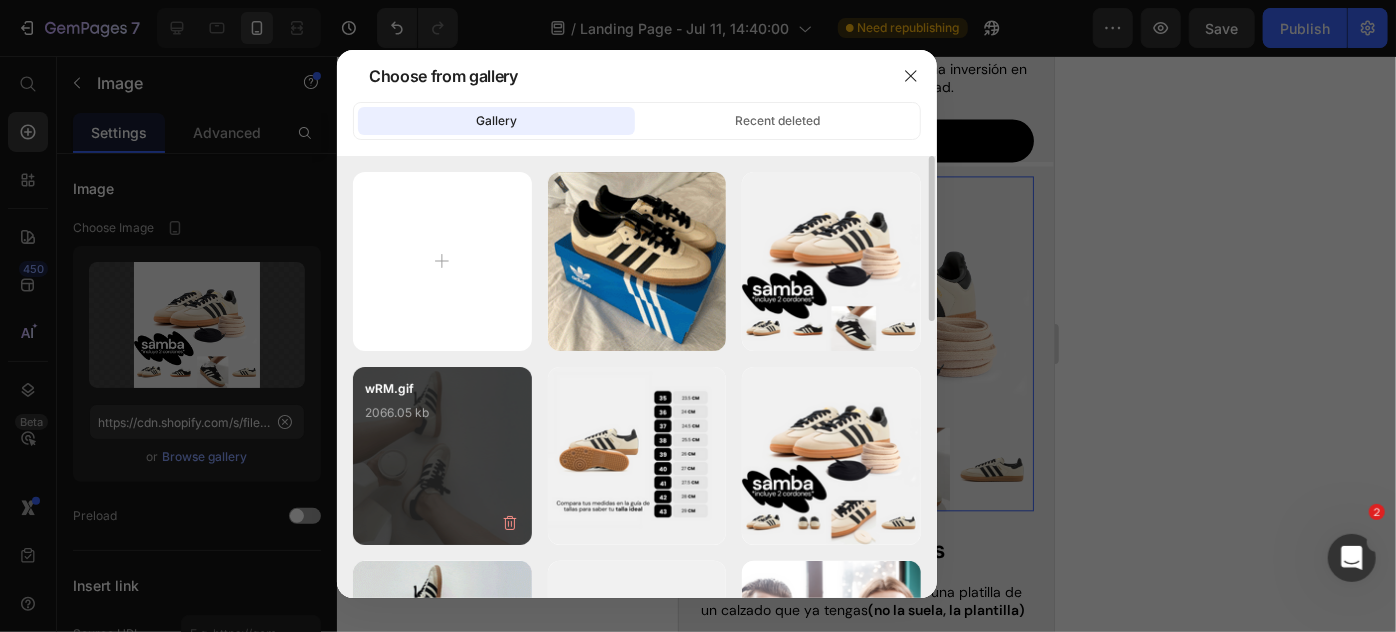 click on "2066.05 kb" at bounding box center [442, 413] 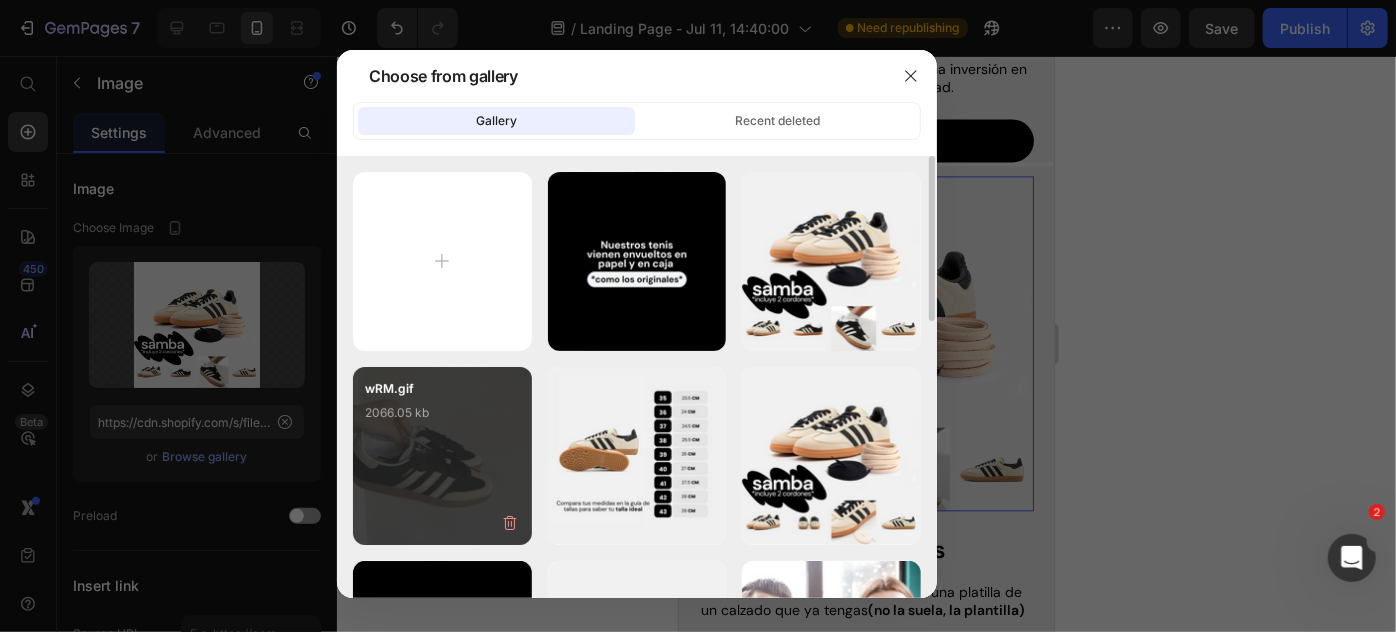 type on "https://cdn.shopify.com/s/files/1/0895/8676/2098/files/gempages_553120673636025472-4ffb689e-f495-4751-a9b6-ff96ea069ba7.gif" 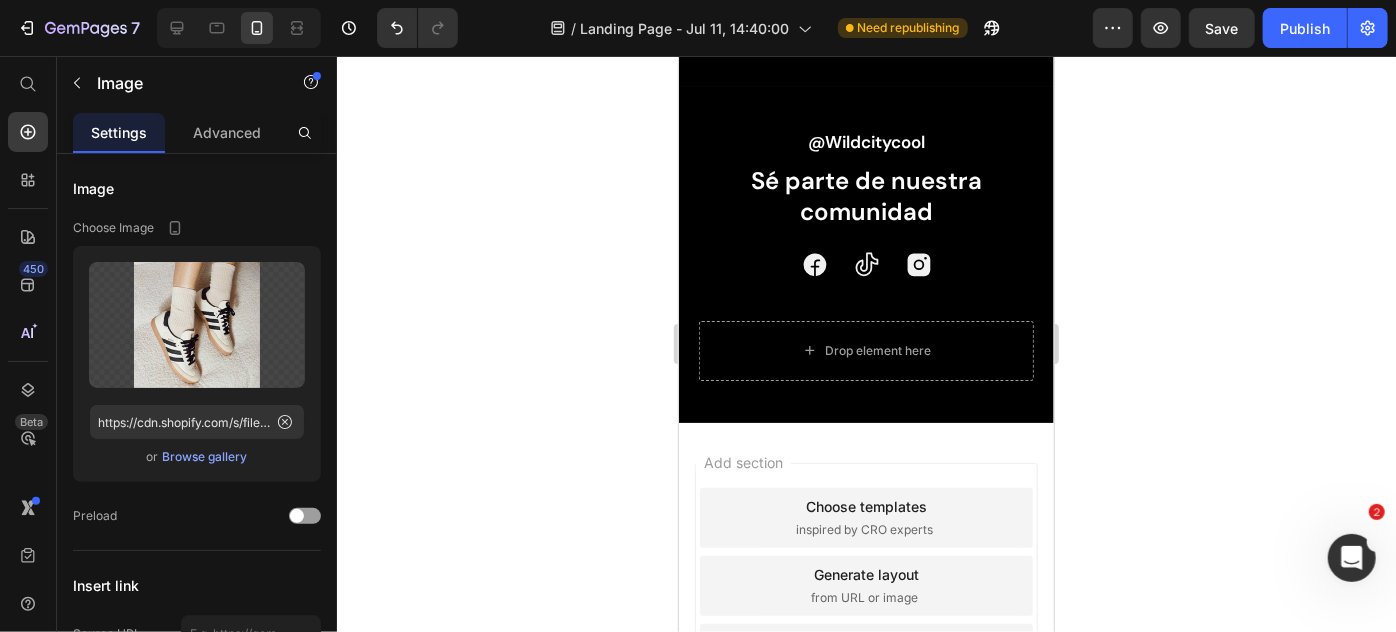 scroll, scrollTop: 4389, scrollLeft: 0, axis: vertical 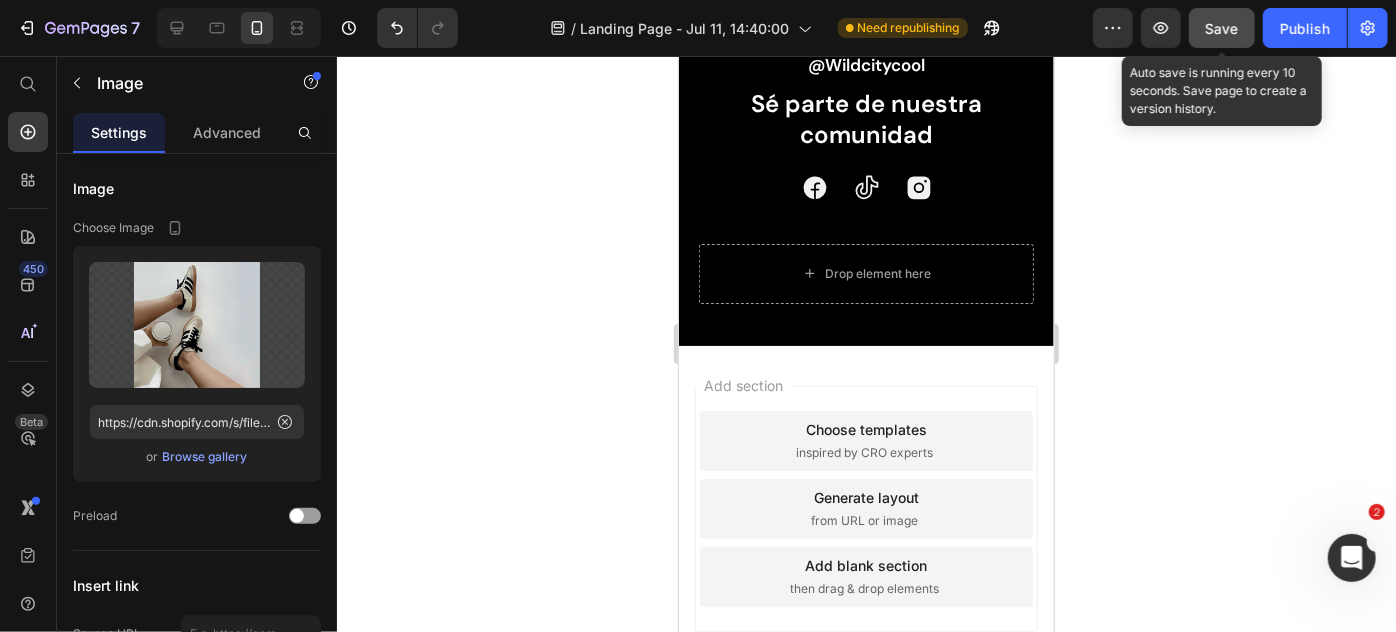 click on "Save" at bounding box center [1222, 28] 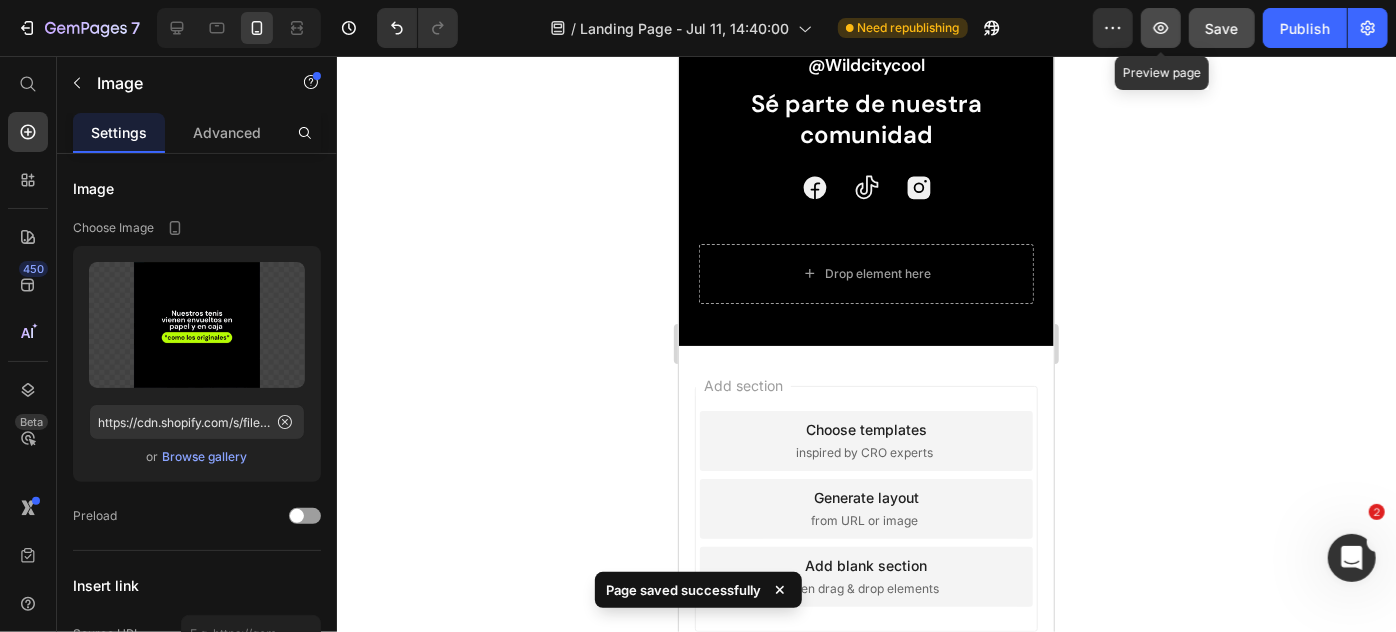 click 